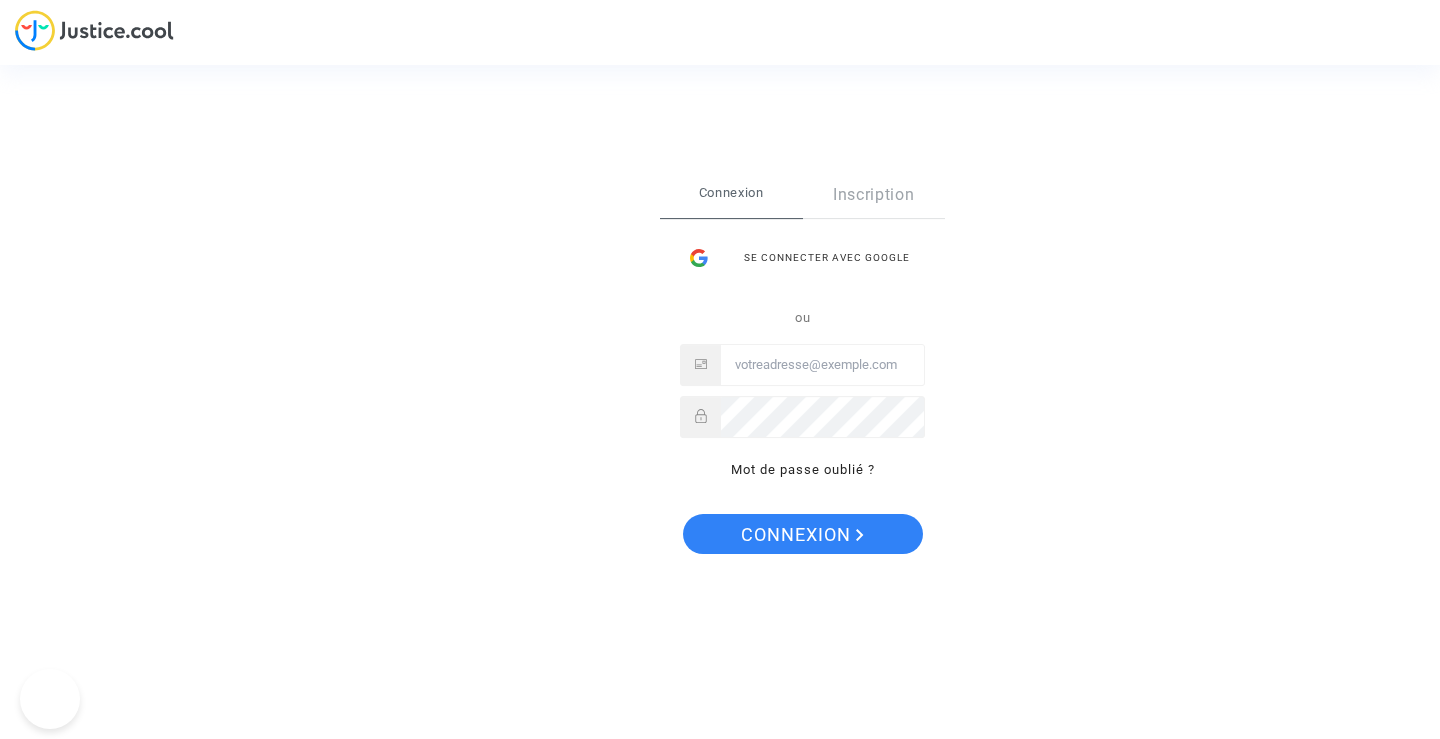 scroll, scrollTop: 0, scrollLeft: 0, axis: both 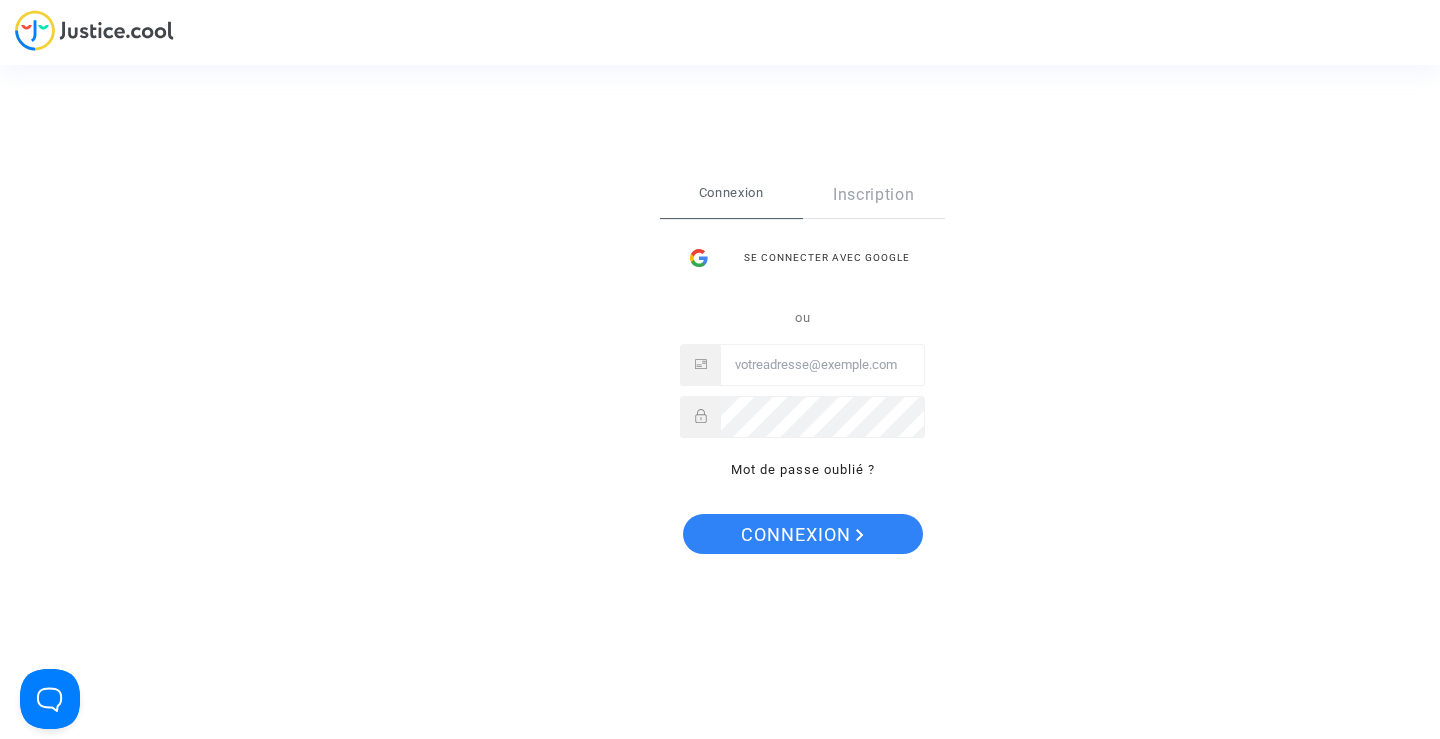 click at bounding box center [822, 365] 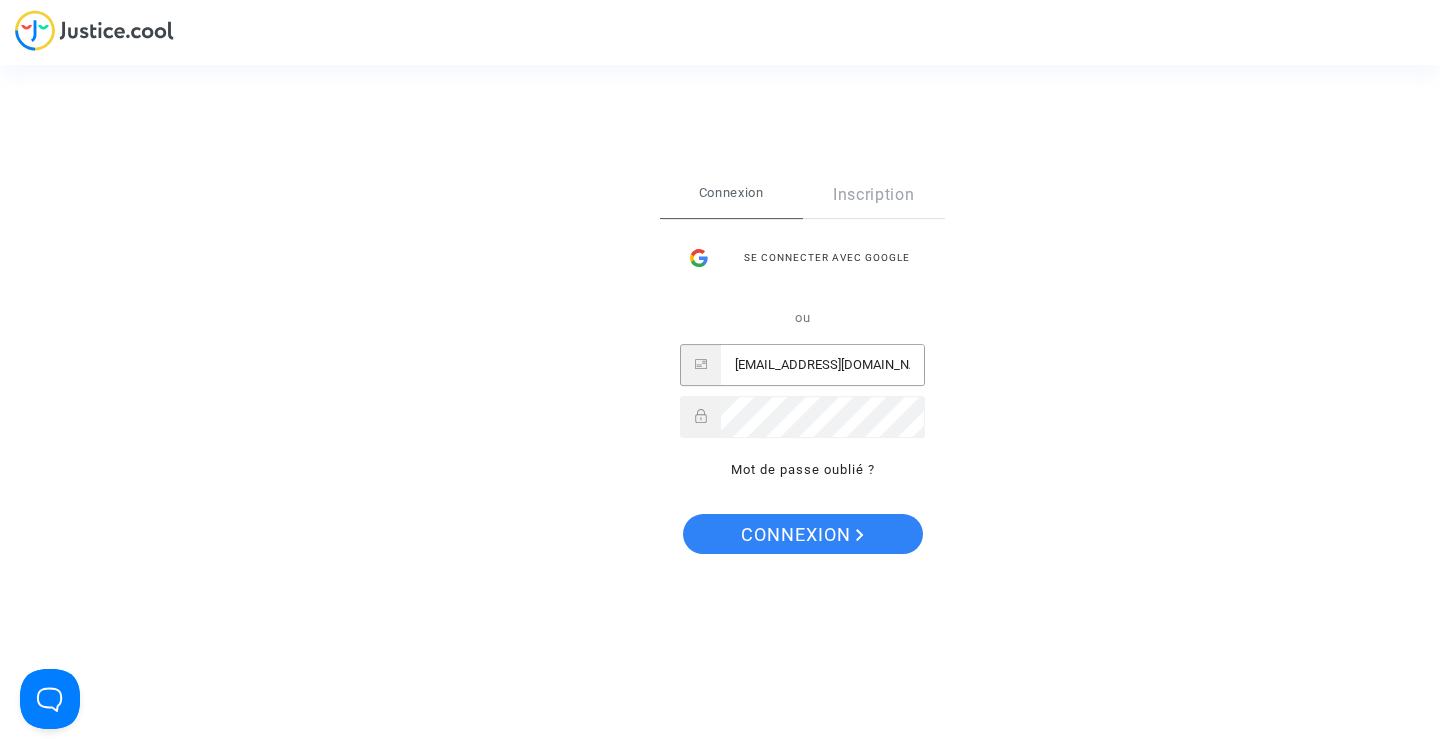 type on "[EMAIL_ADDRESS][DOMAIN_NAME]" 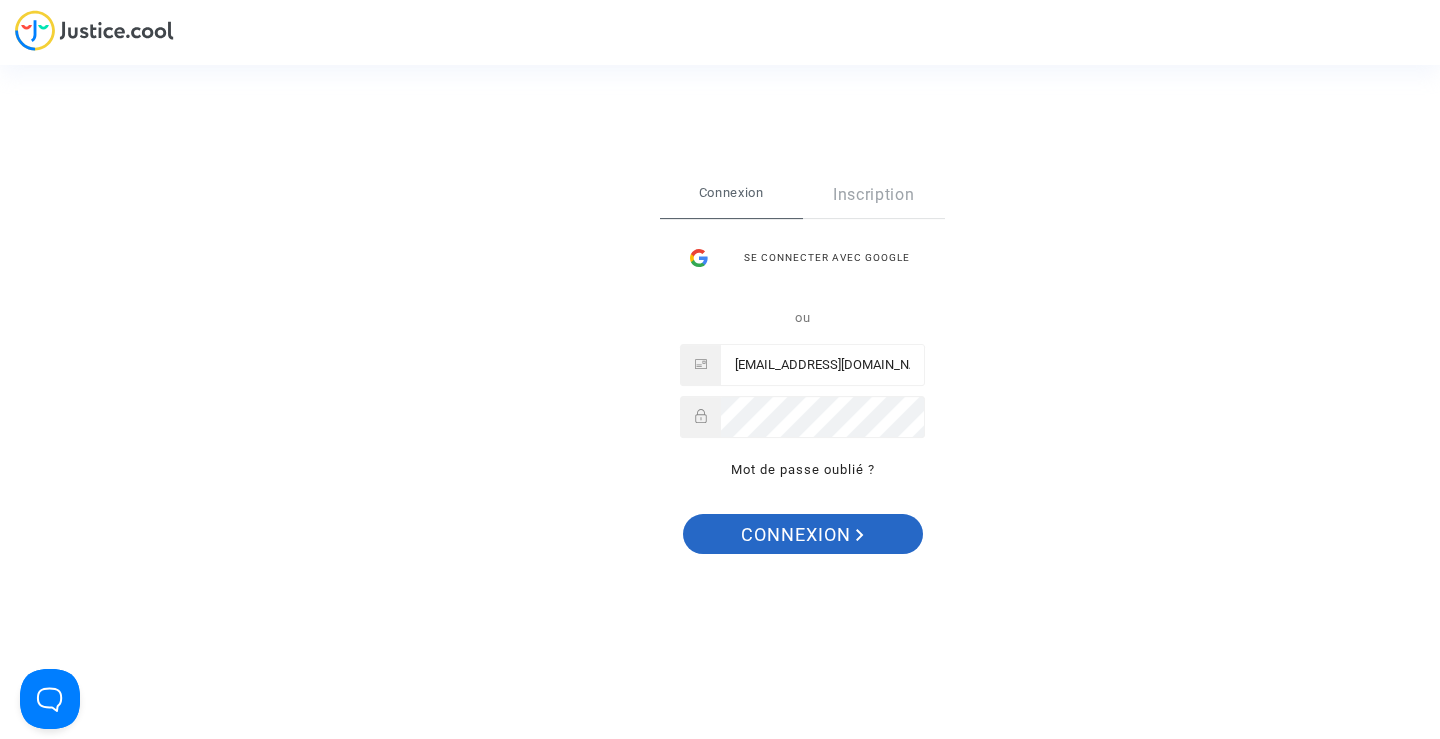 click on "Connexion" at bounding box center [802, 535] 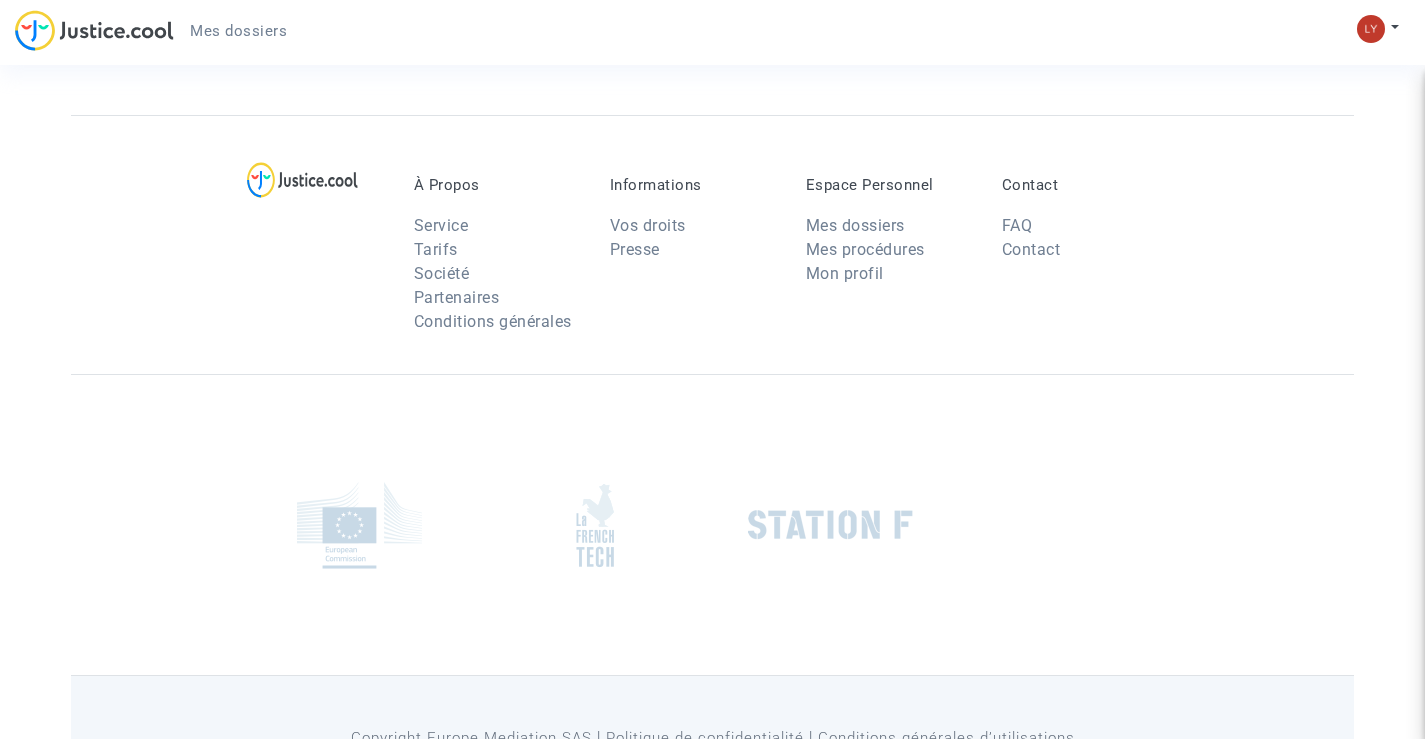 scroll, scrollTop: 0, scrollLeft: 0, axis: both 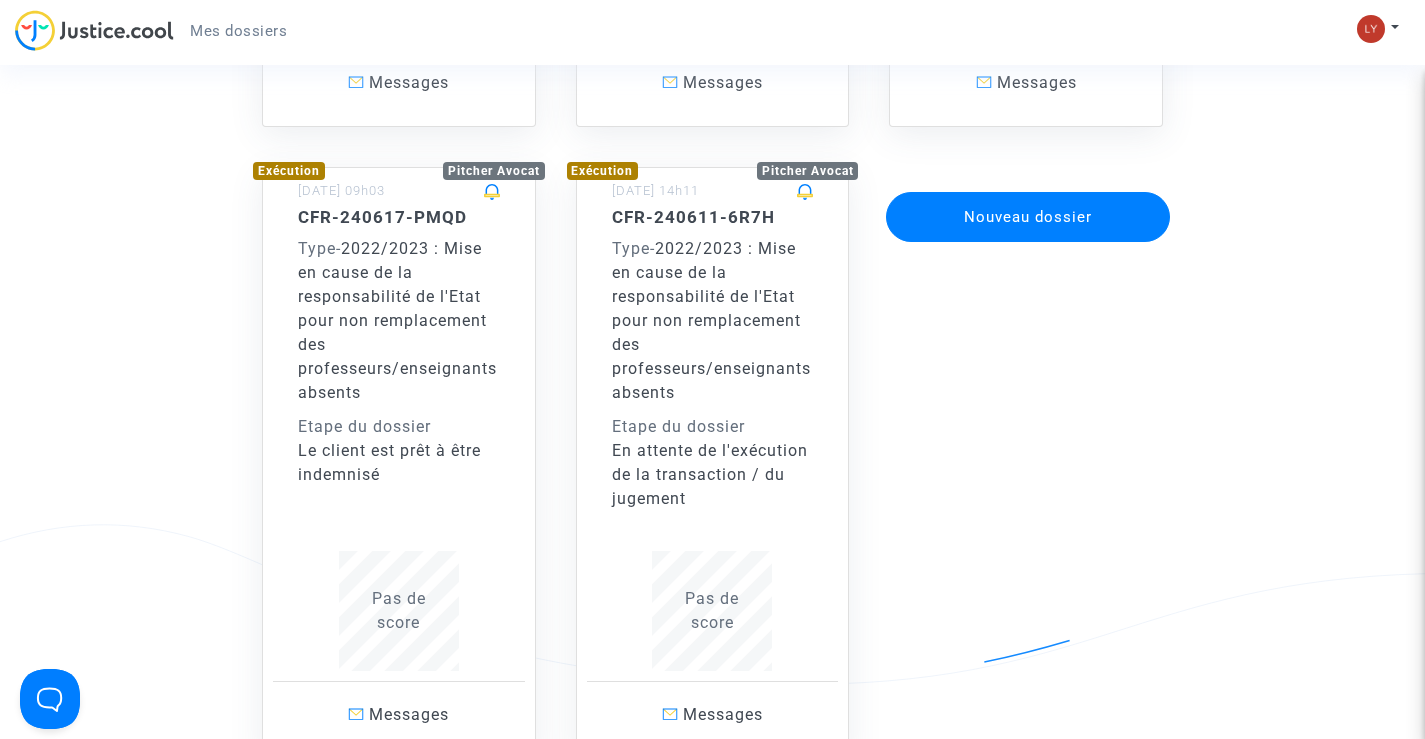 click on "2022/2023 : Mise en cause de la responsabilité de l'Etat pour non remplacement des professeurs/enseignants absents" 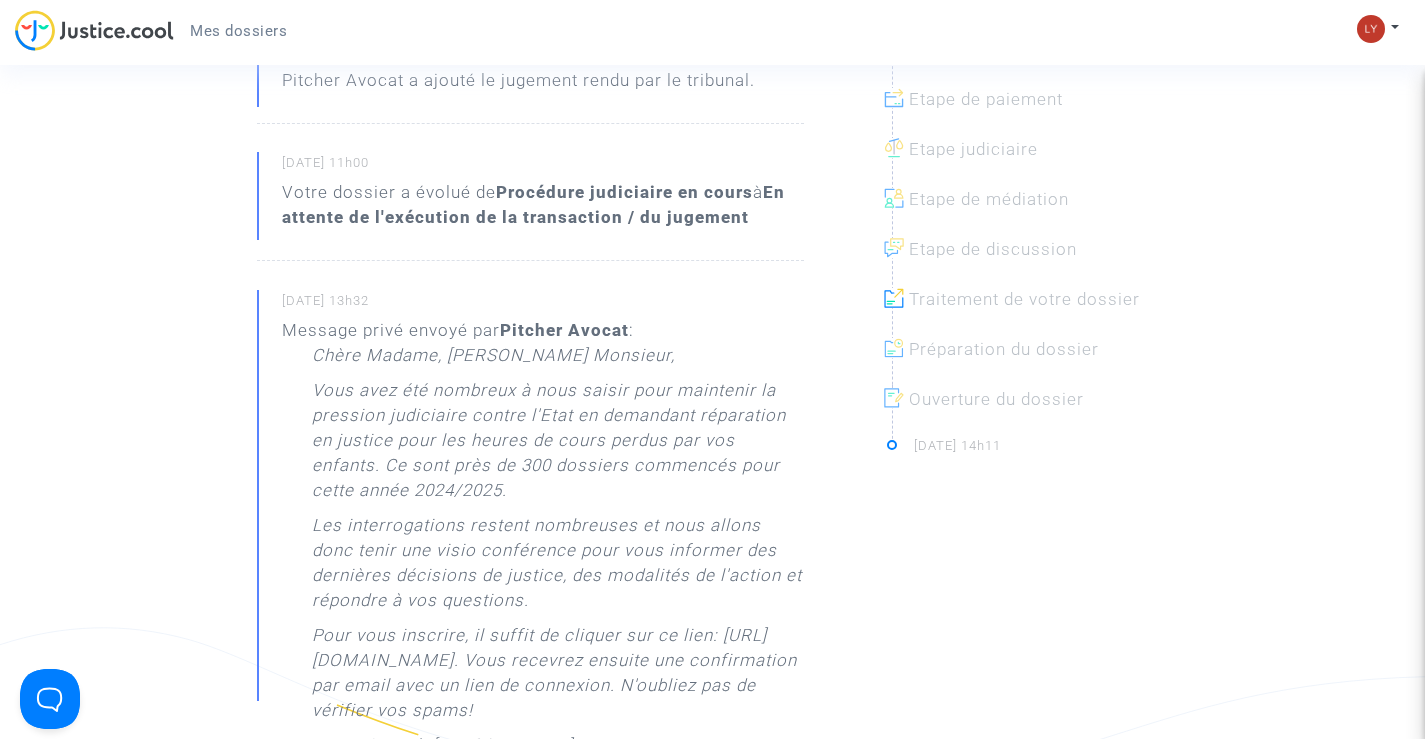 scroll, scrollTop: 300, scrollLeft: 0, axis: vertical 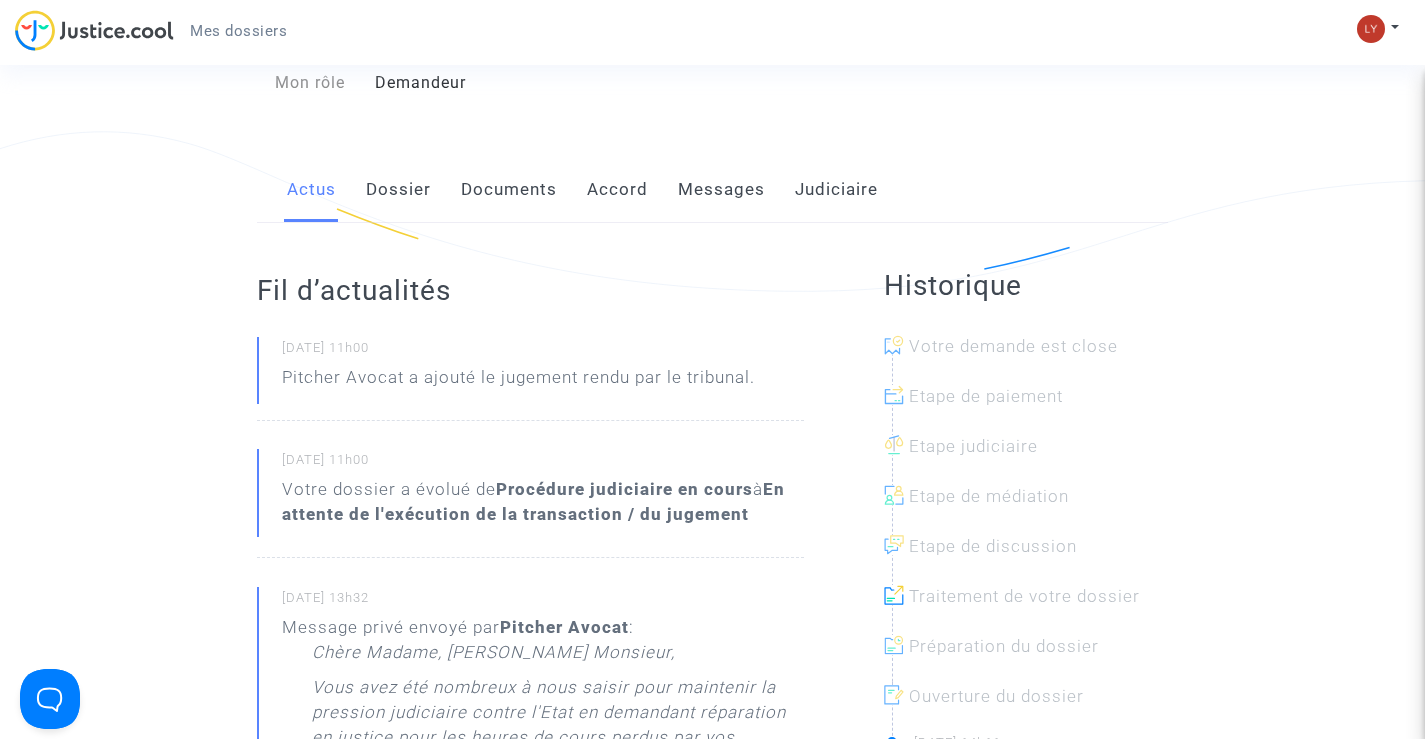 click on "Dossier" 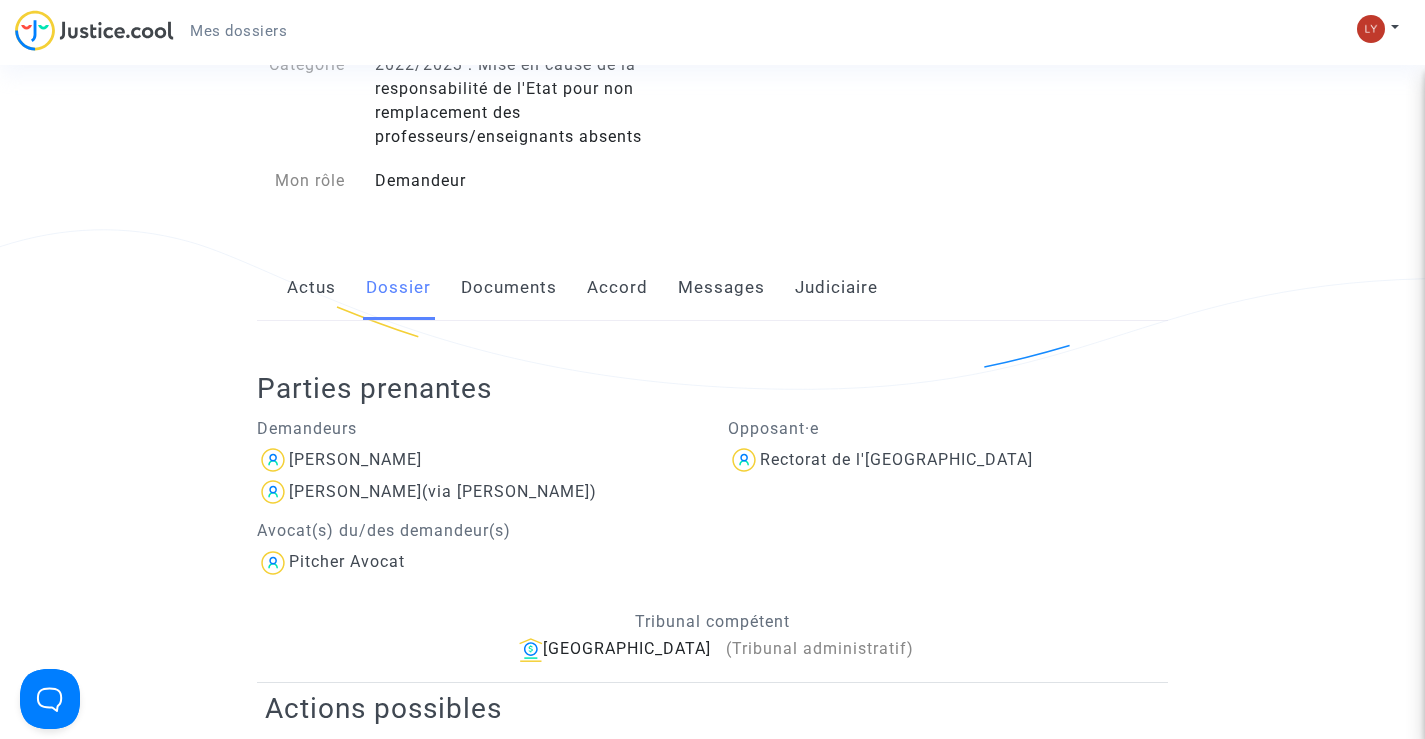 scroll, scrollTop: 200, scrollLeft: 0, axis: vertical 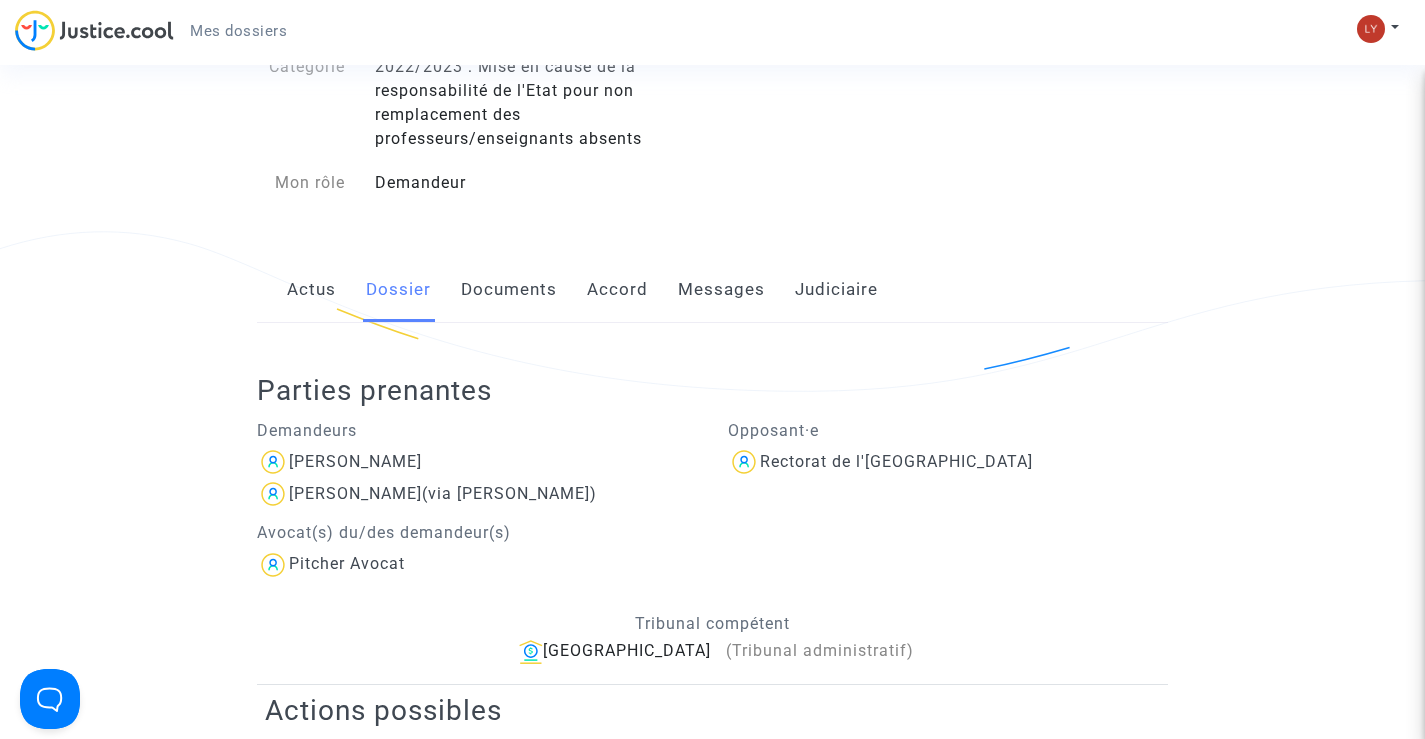 click on "Documents" 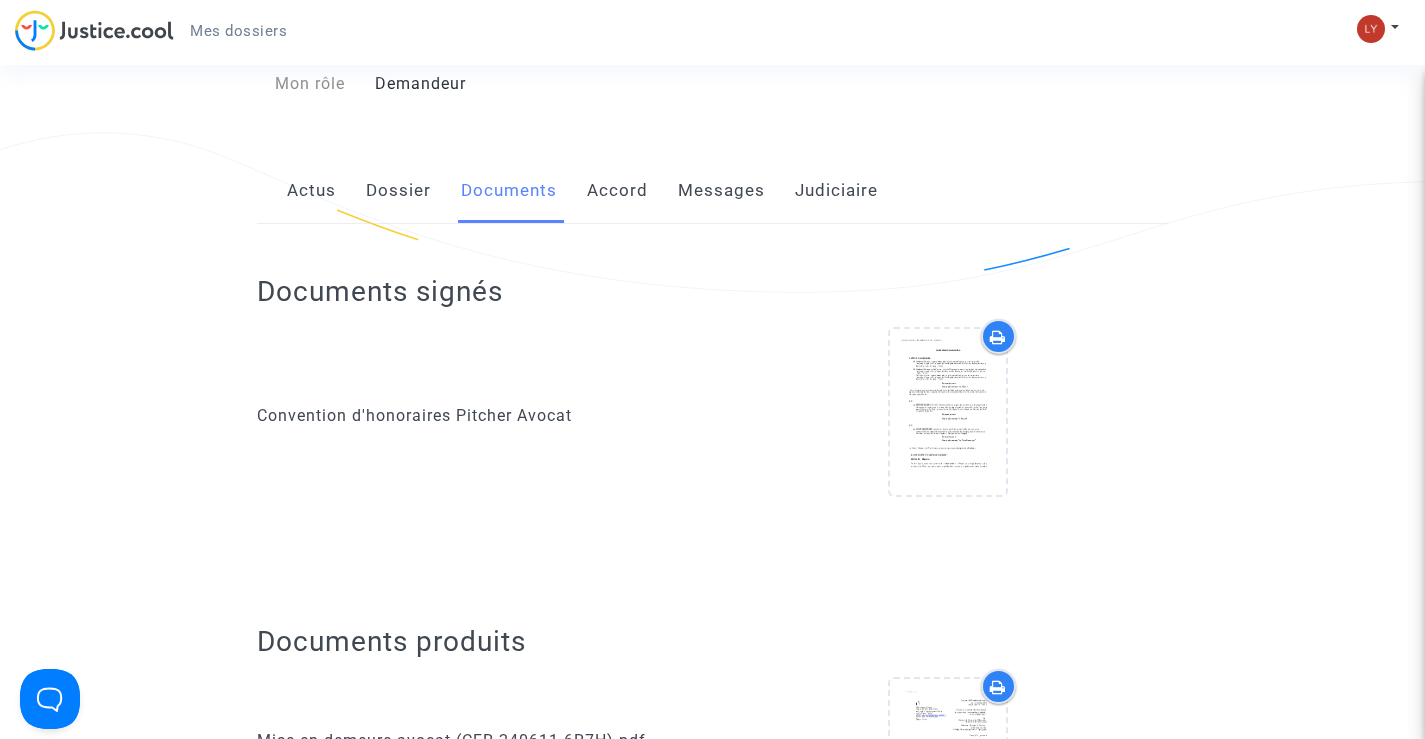 scroll, scrollTop: 300, scrollLeft: 0, axis: vertical 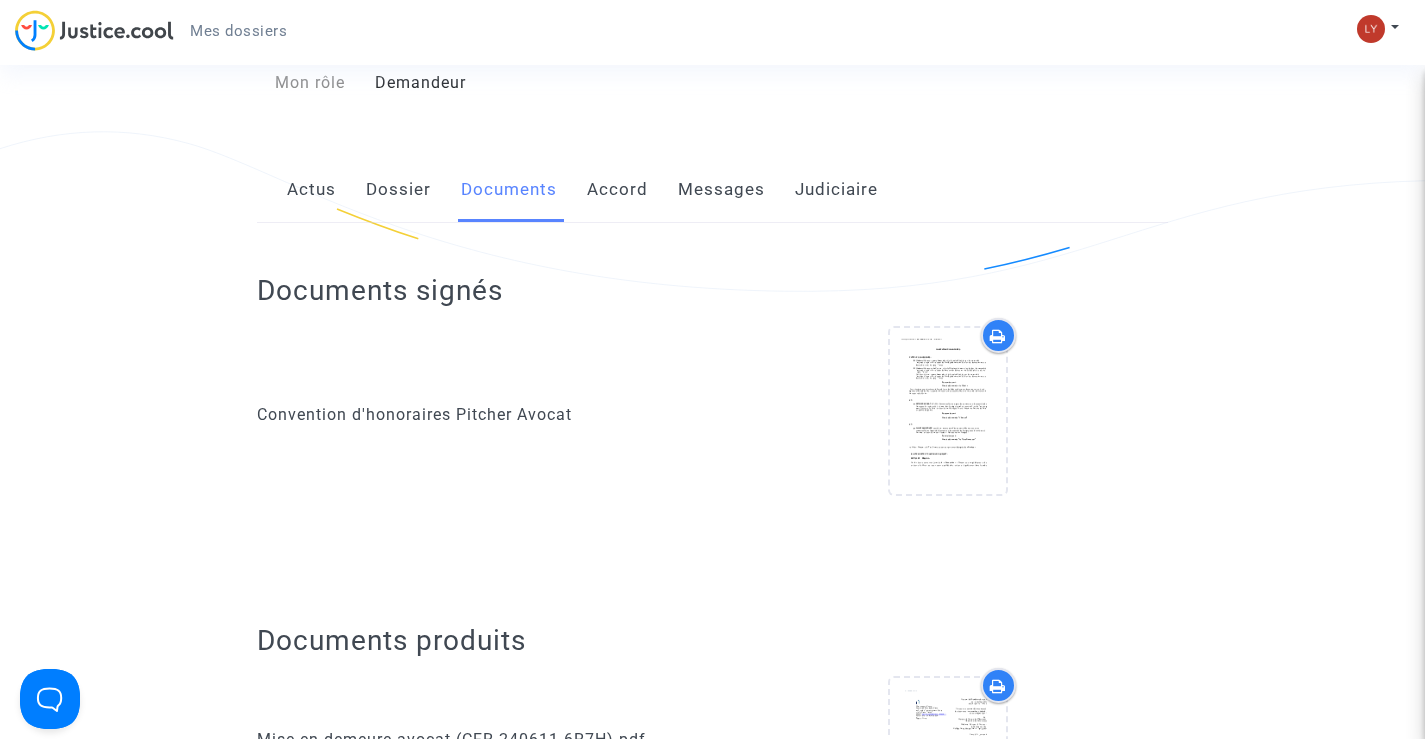 click on "Accord" 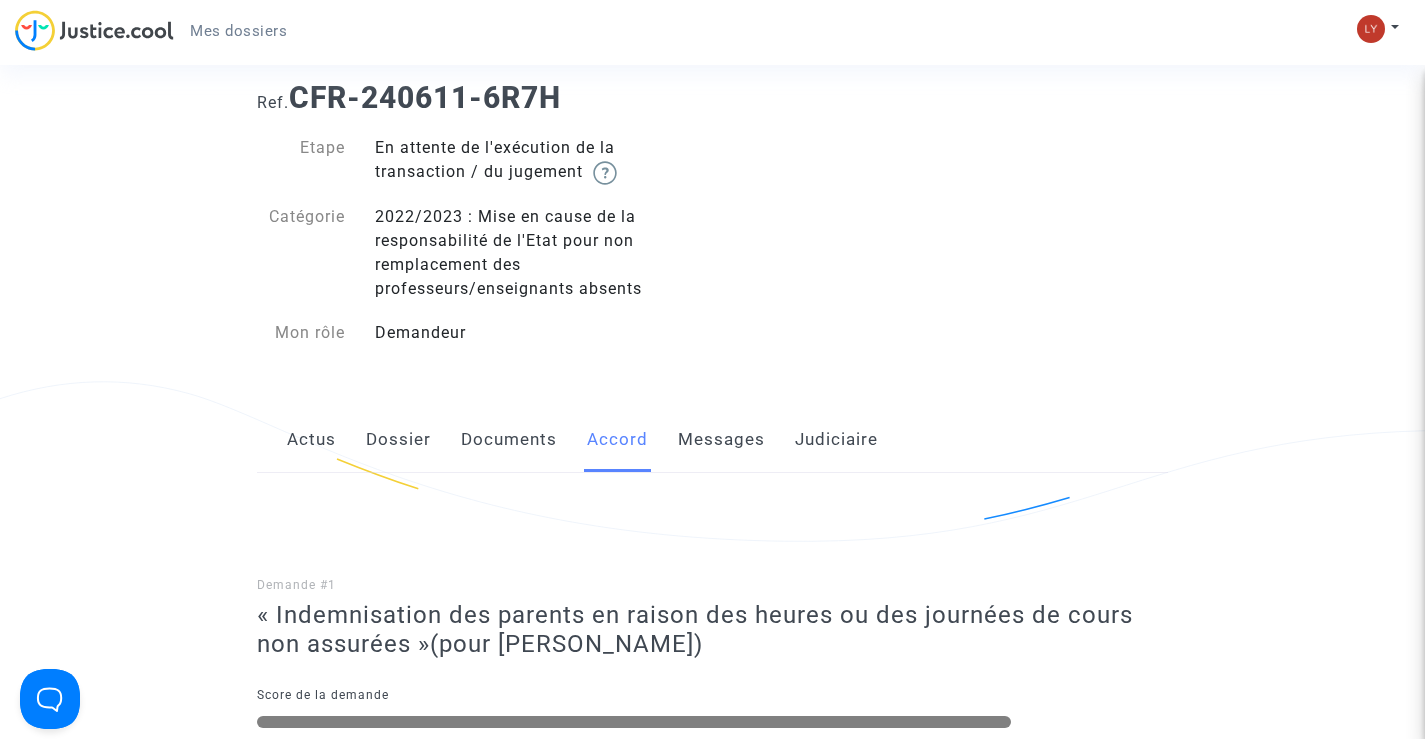 scroll, scrollTop: 0, scrollLeft: 0, axis: both 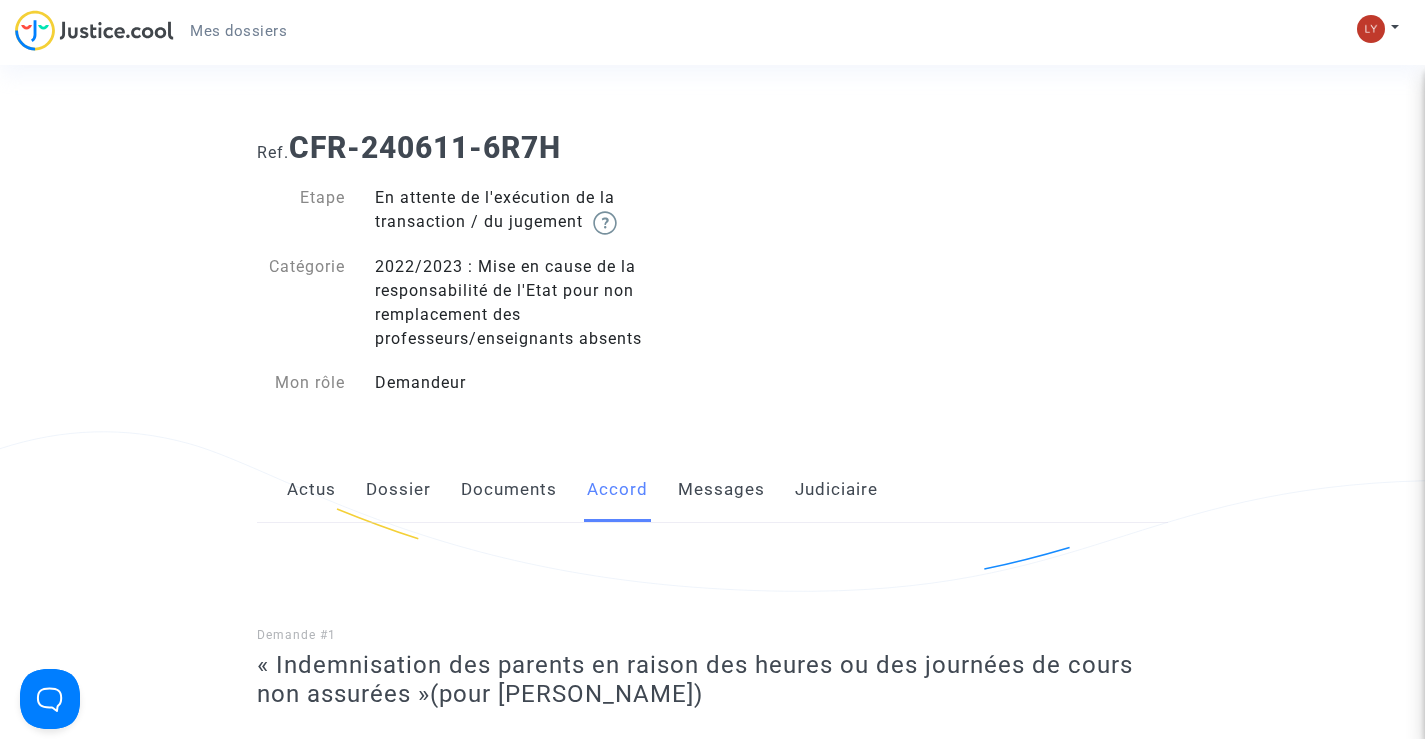 click on "Messages" 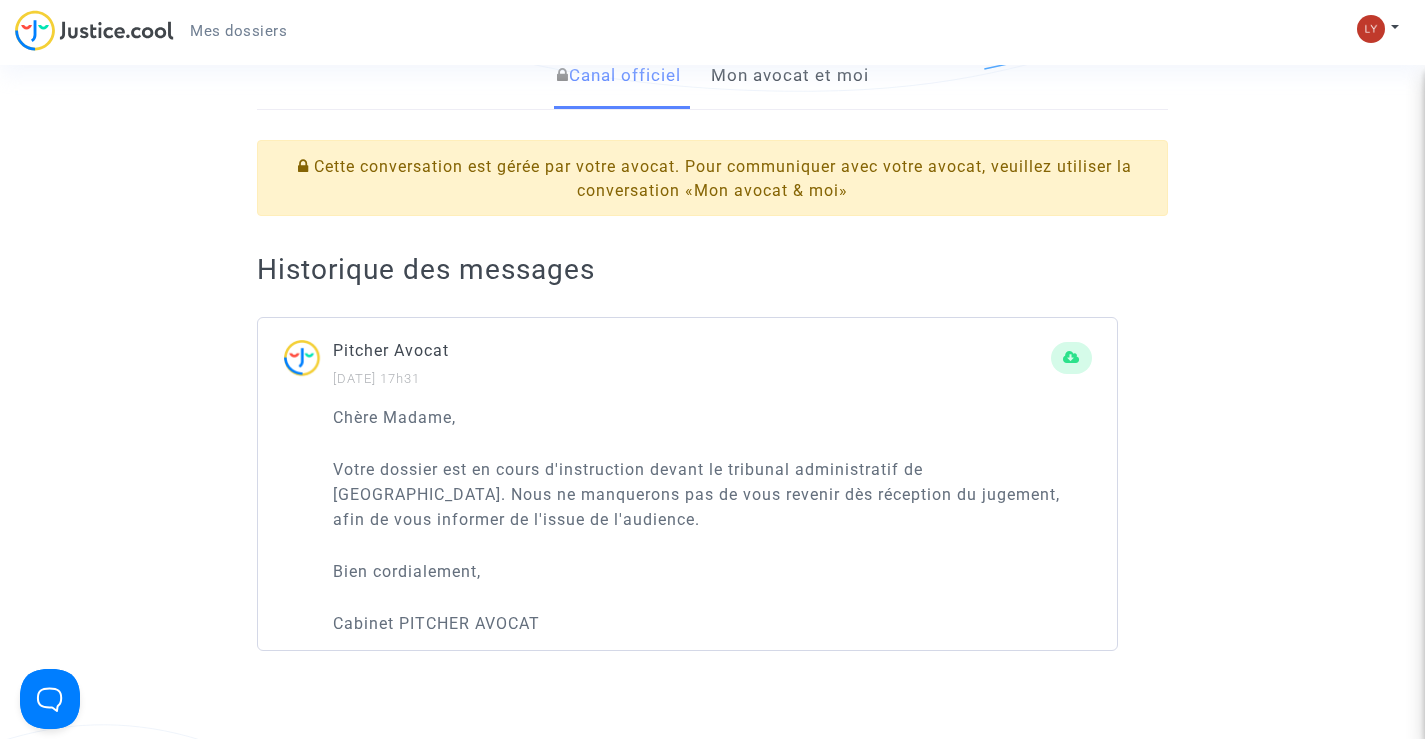 scroll, scrollTop: 300, scrollLeft: 0, axis: vertical 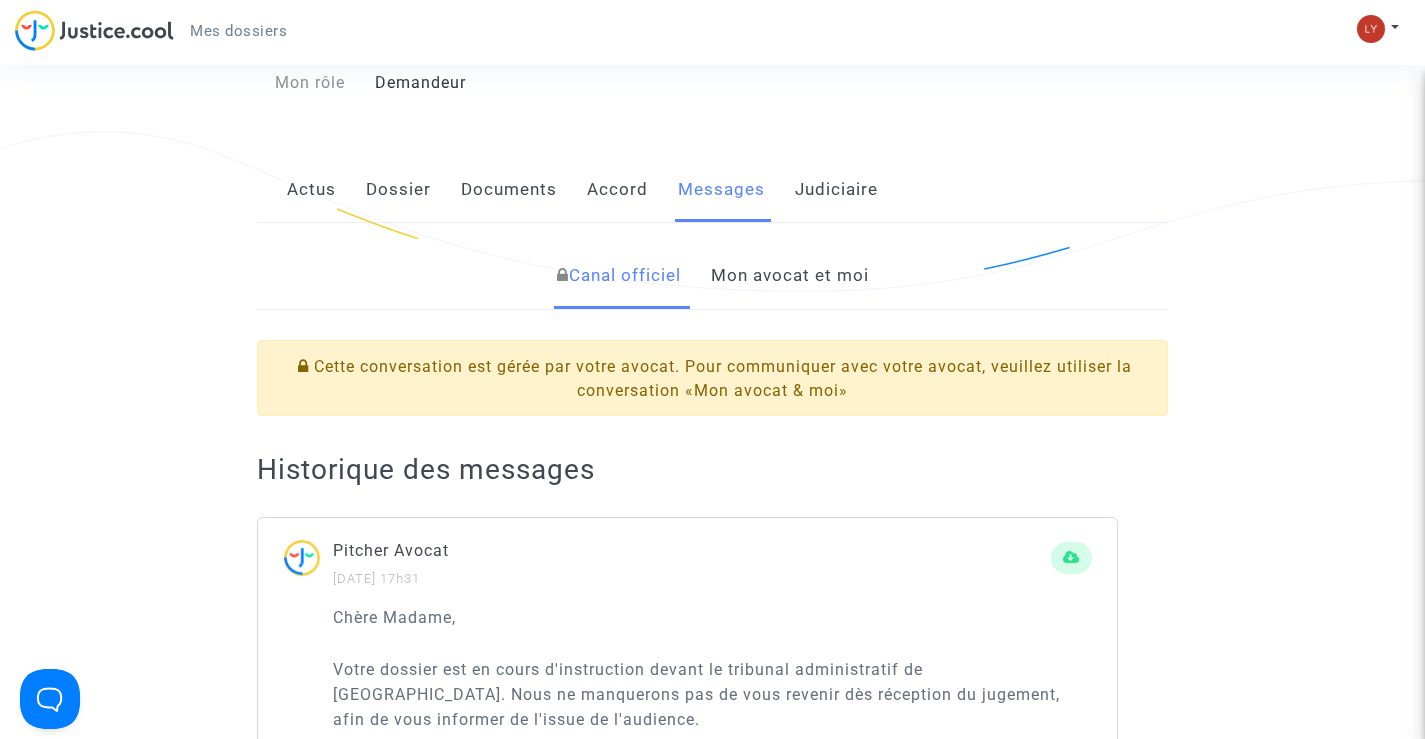 click on "Mon avocat et moi" 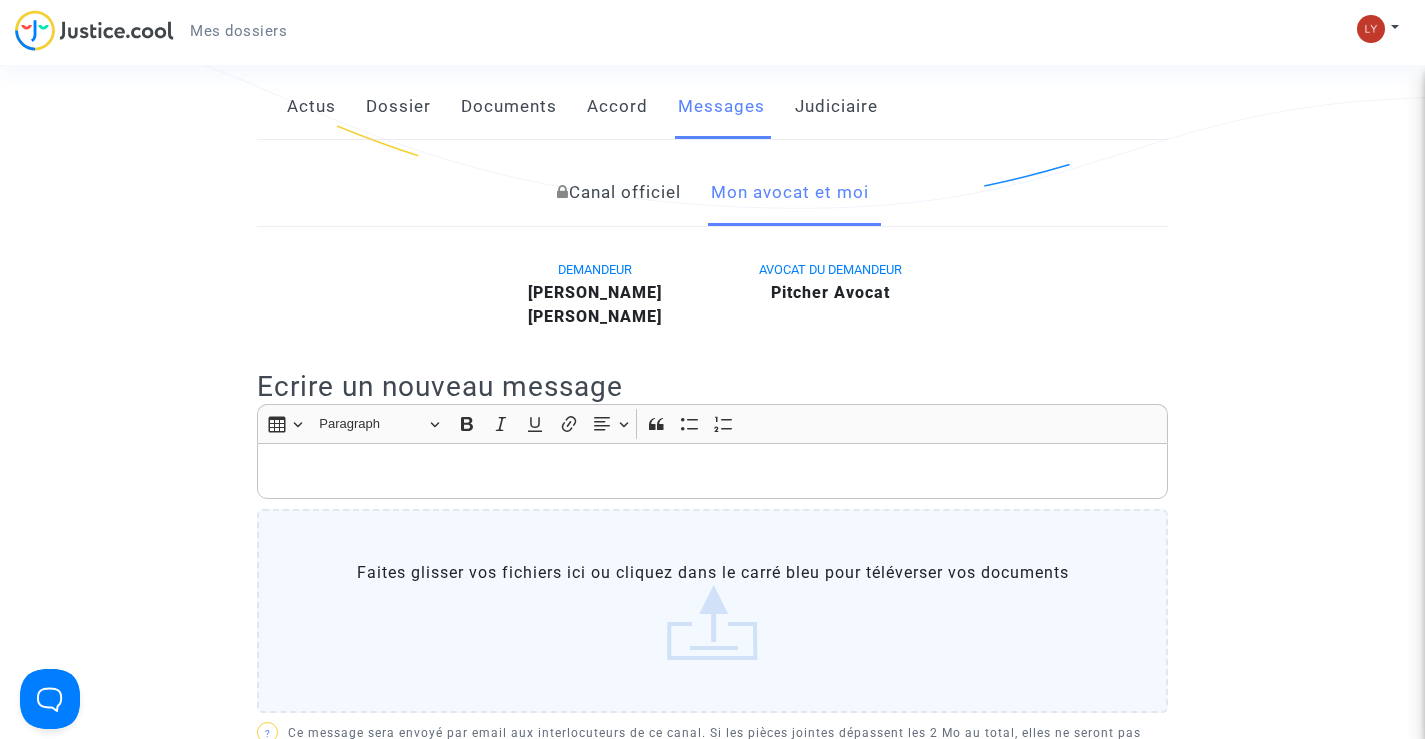 scroll, scrollTop: 100, scrollLeft: 0, axis: vertical 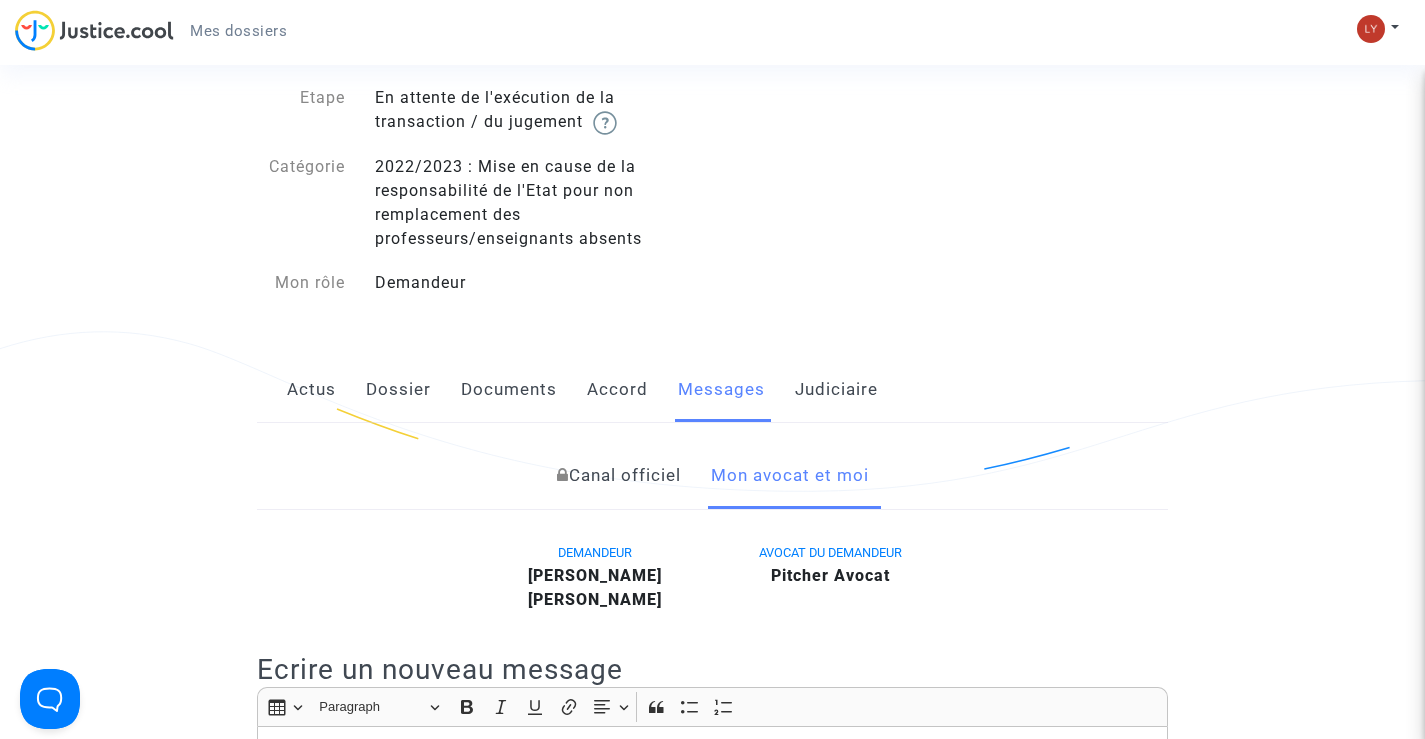 click on "Judiciaire" 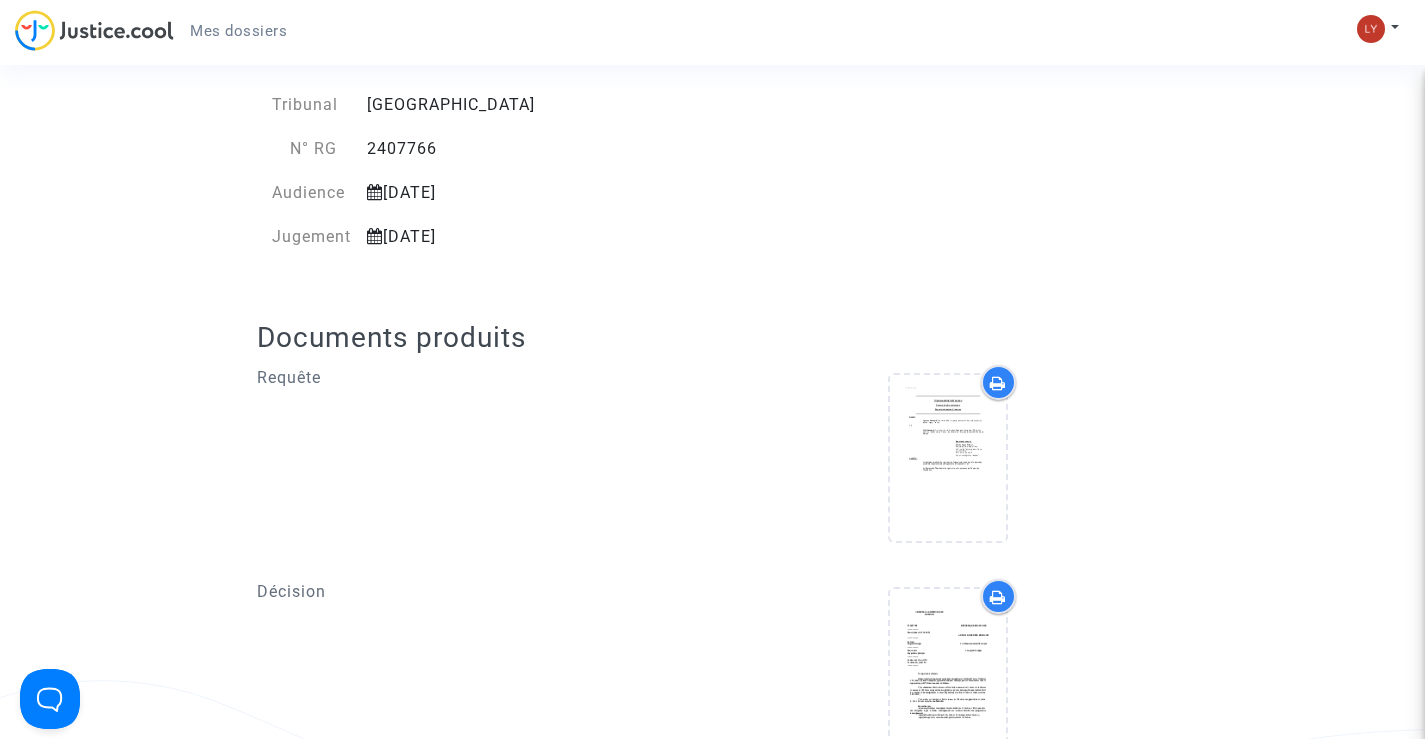 scroll, scrollTop: 600, scrollLeft: 0, axis: vertical 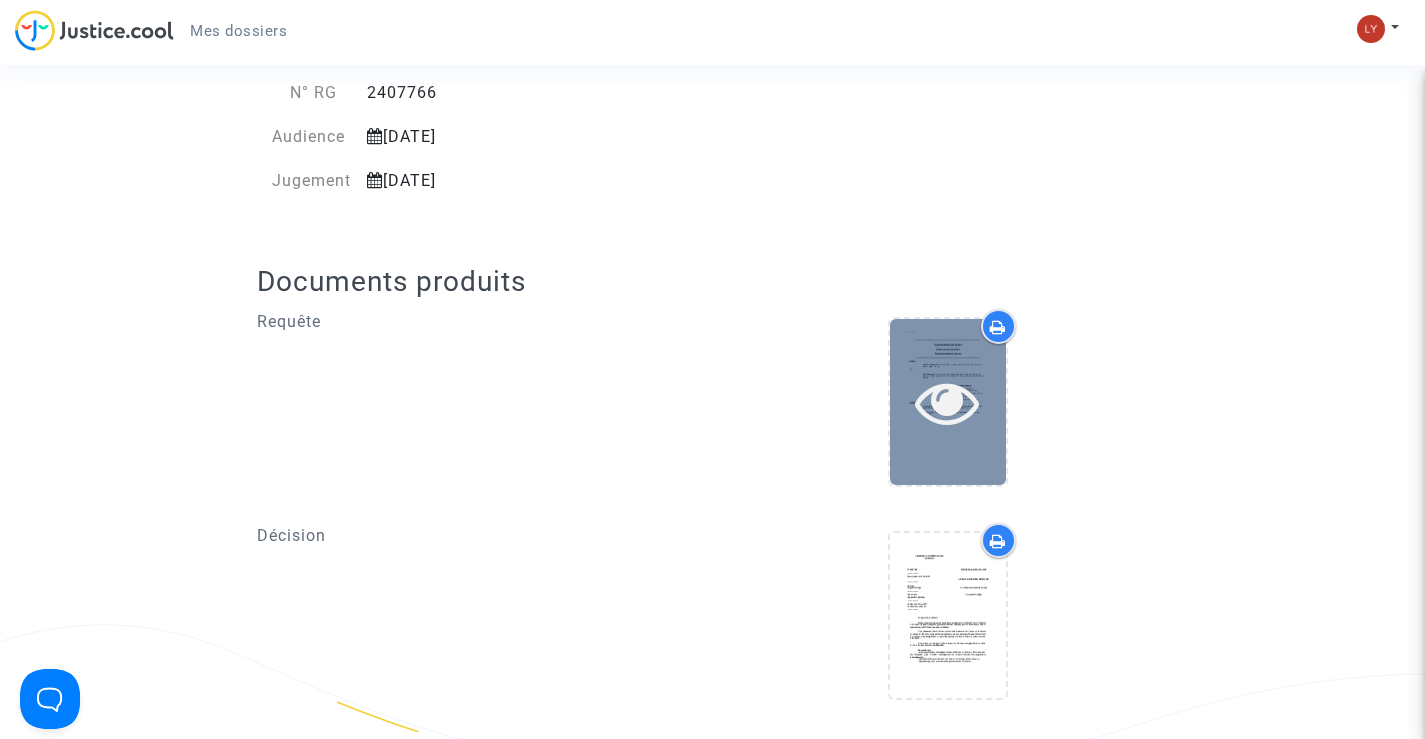 click at bounding box center [947, 402] 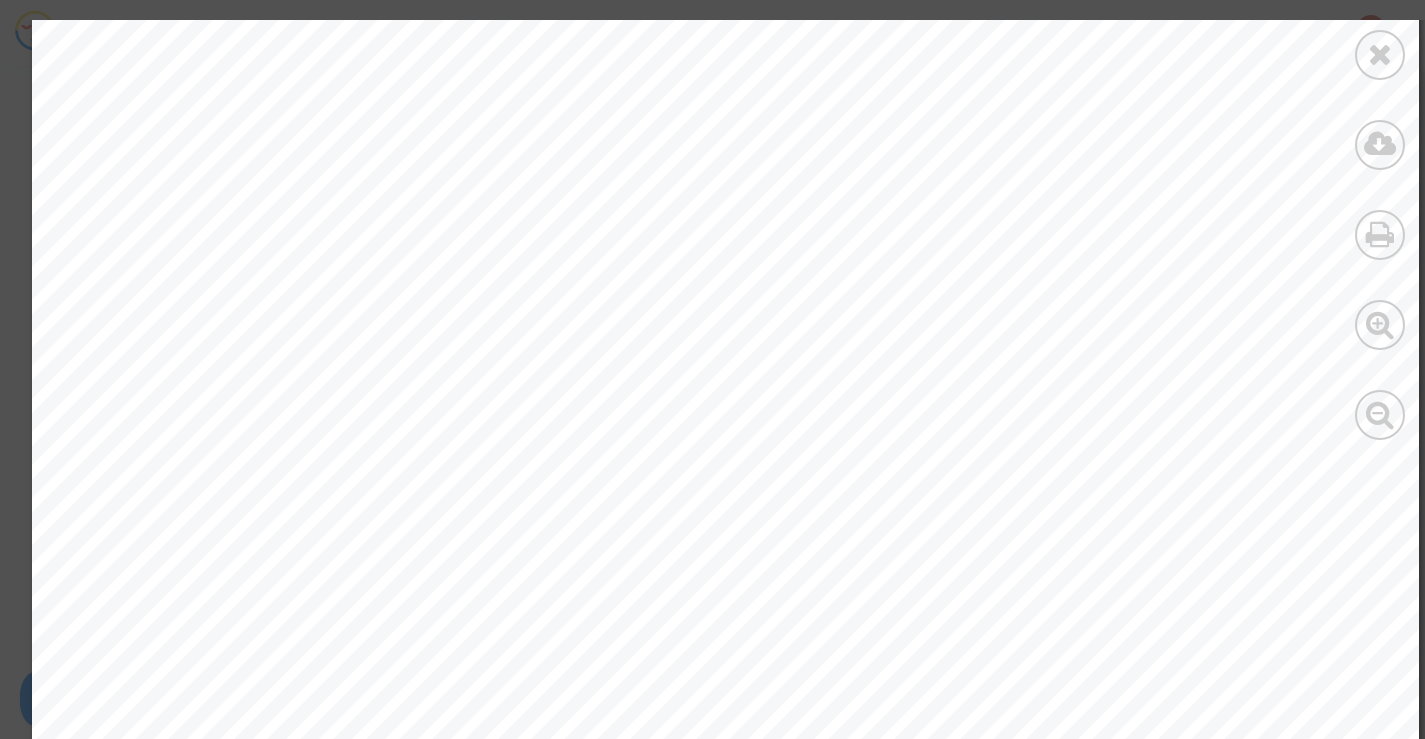 scroll, scrollTop: 15800, scrollLeft: 0, axis: vertical 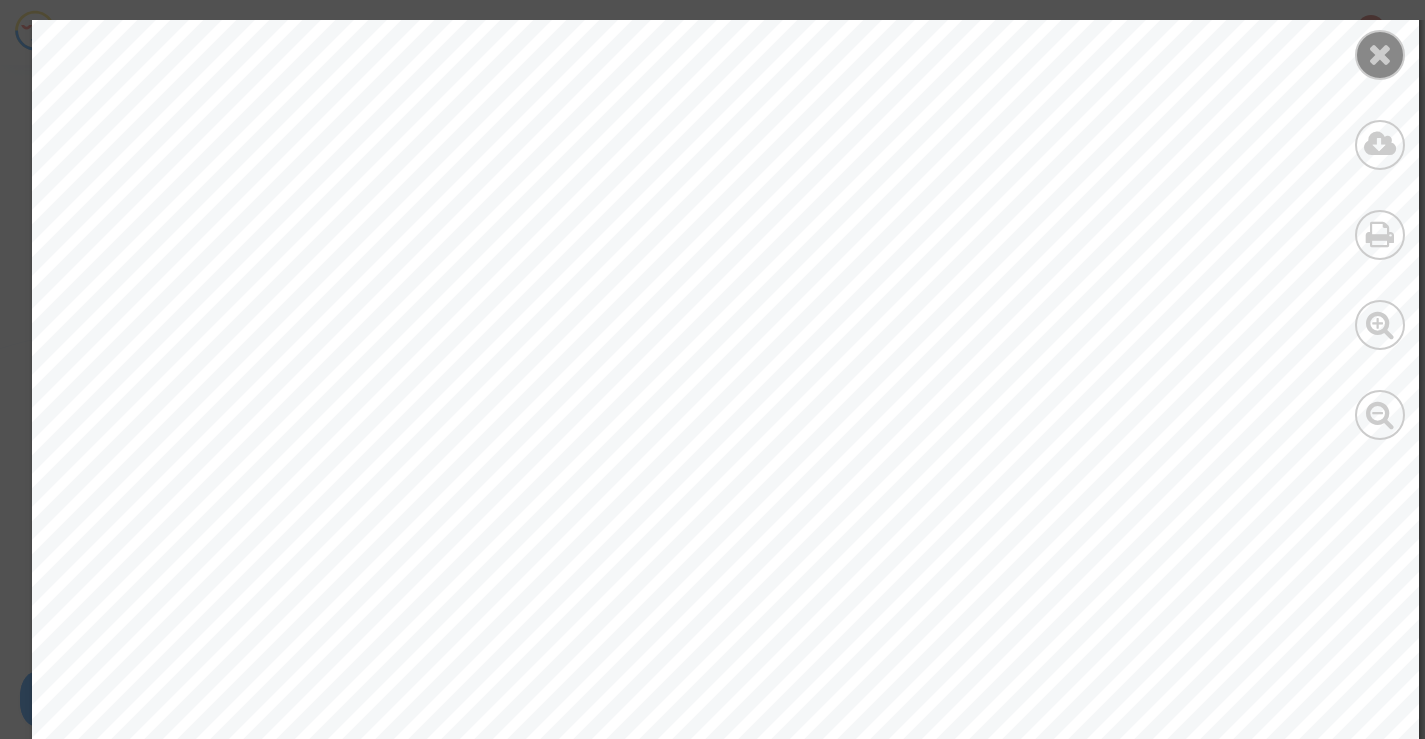 click at bounding box center (1380, 54) 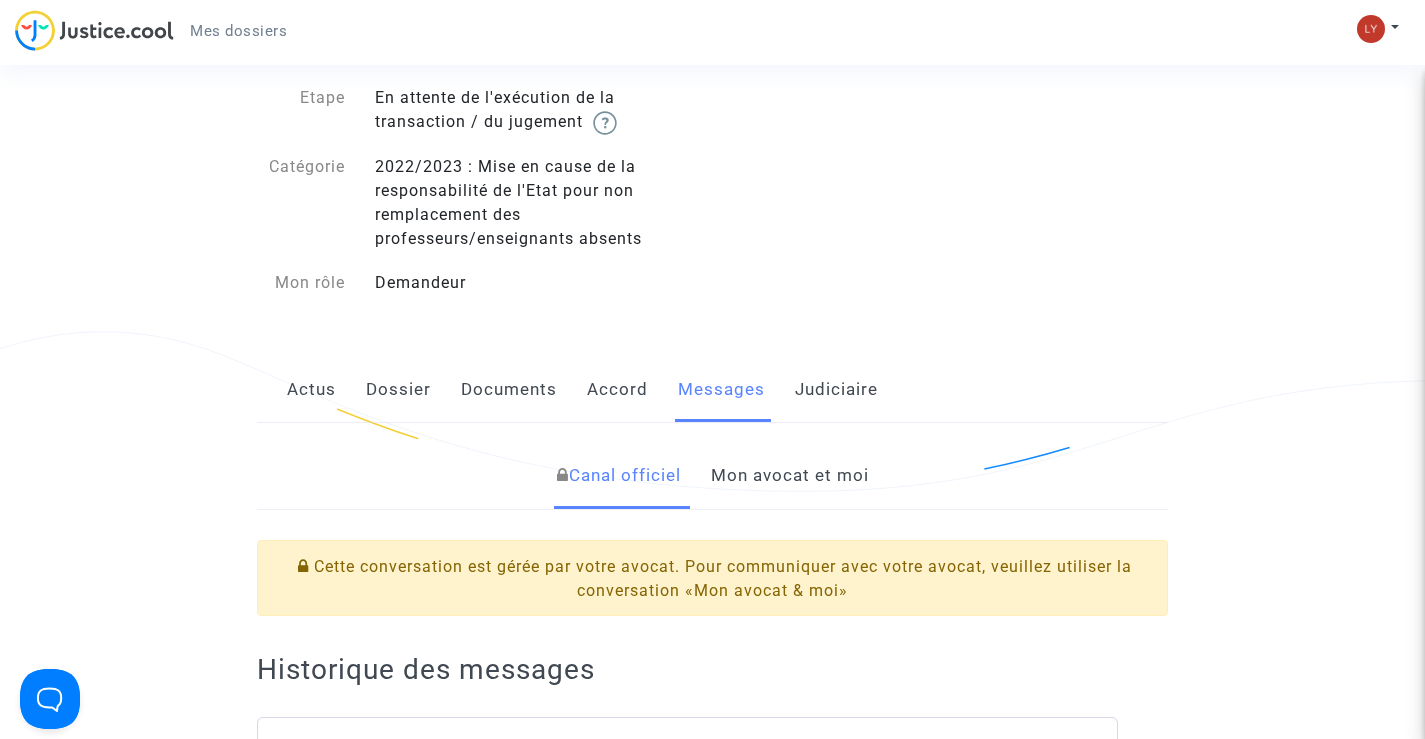 click on "Judiciaire" 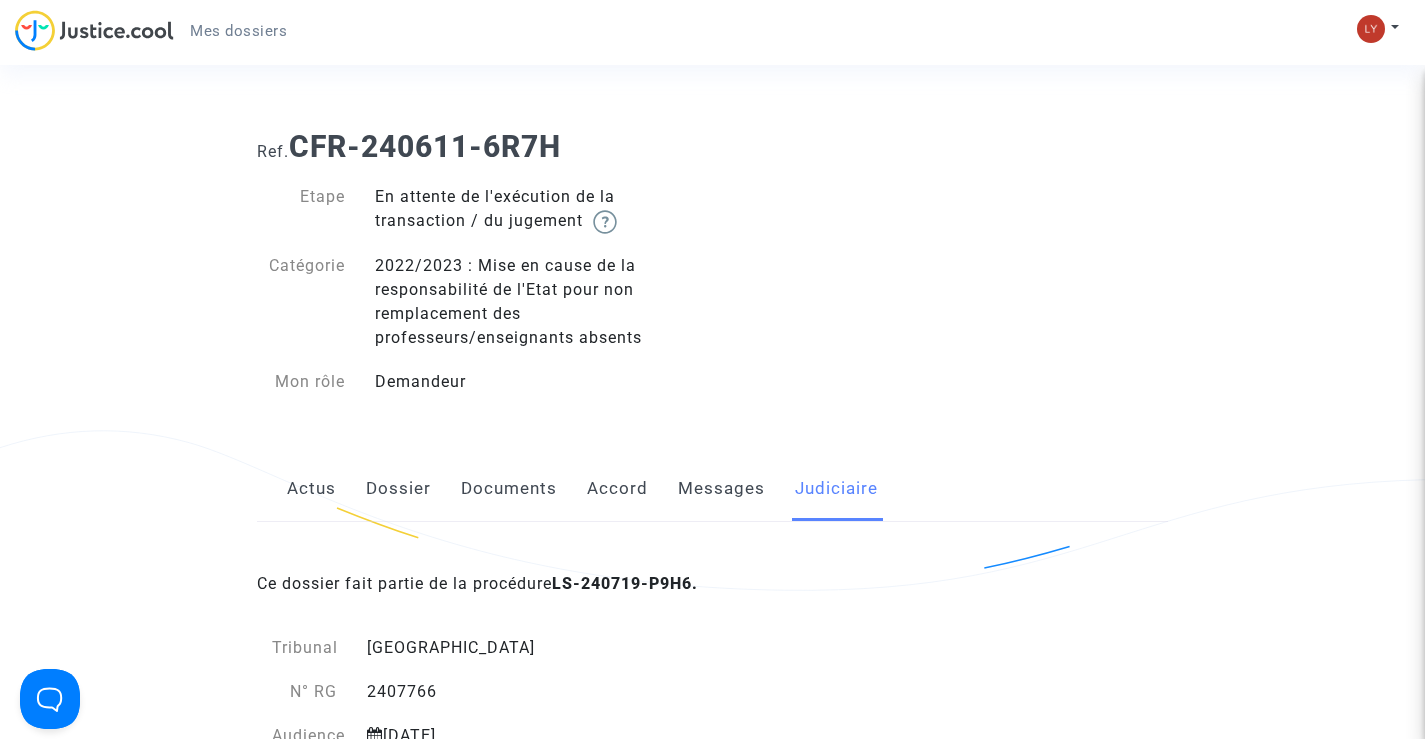 scroll, scrollTop: 0, scrollLeft: 0, axis: both 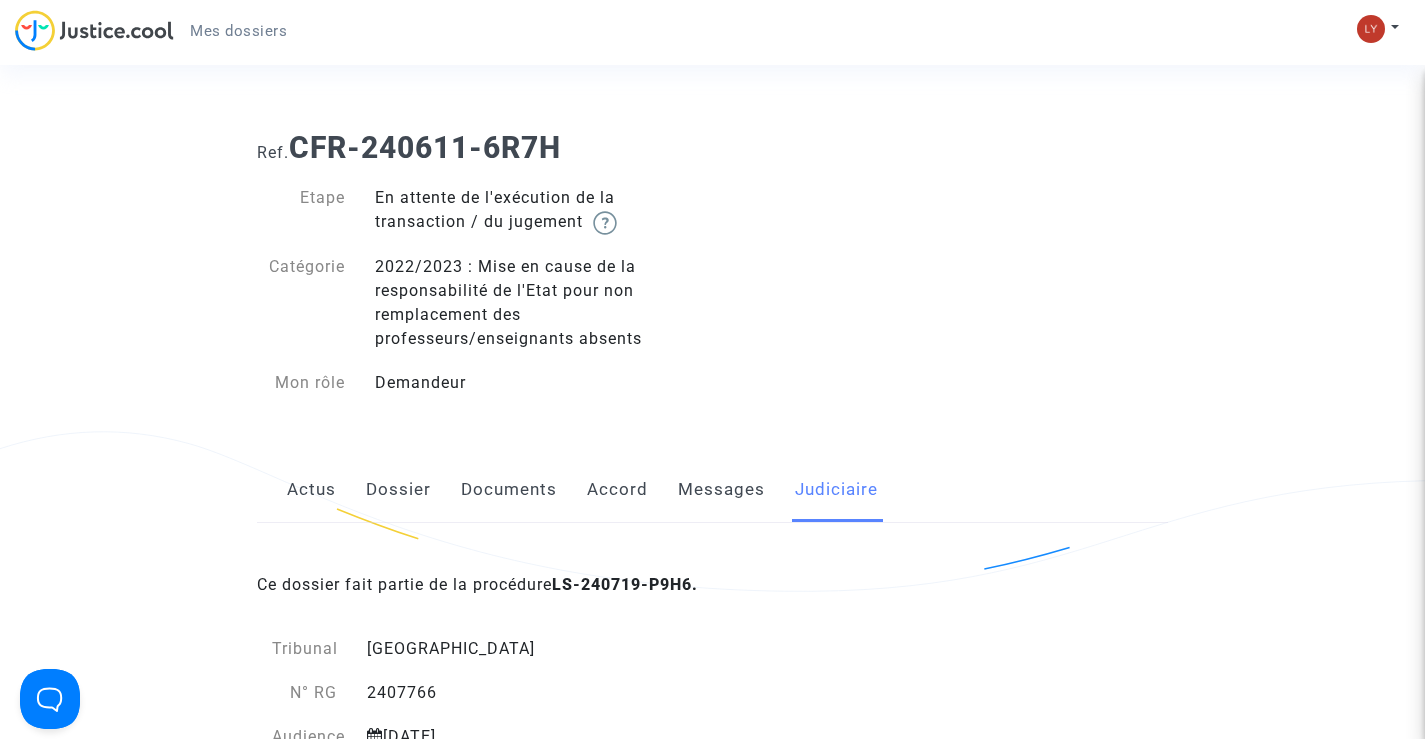 click on "Mes dossiers" at bounding box center [238, 31] 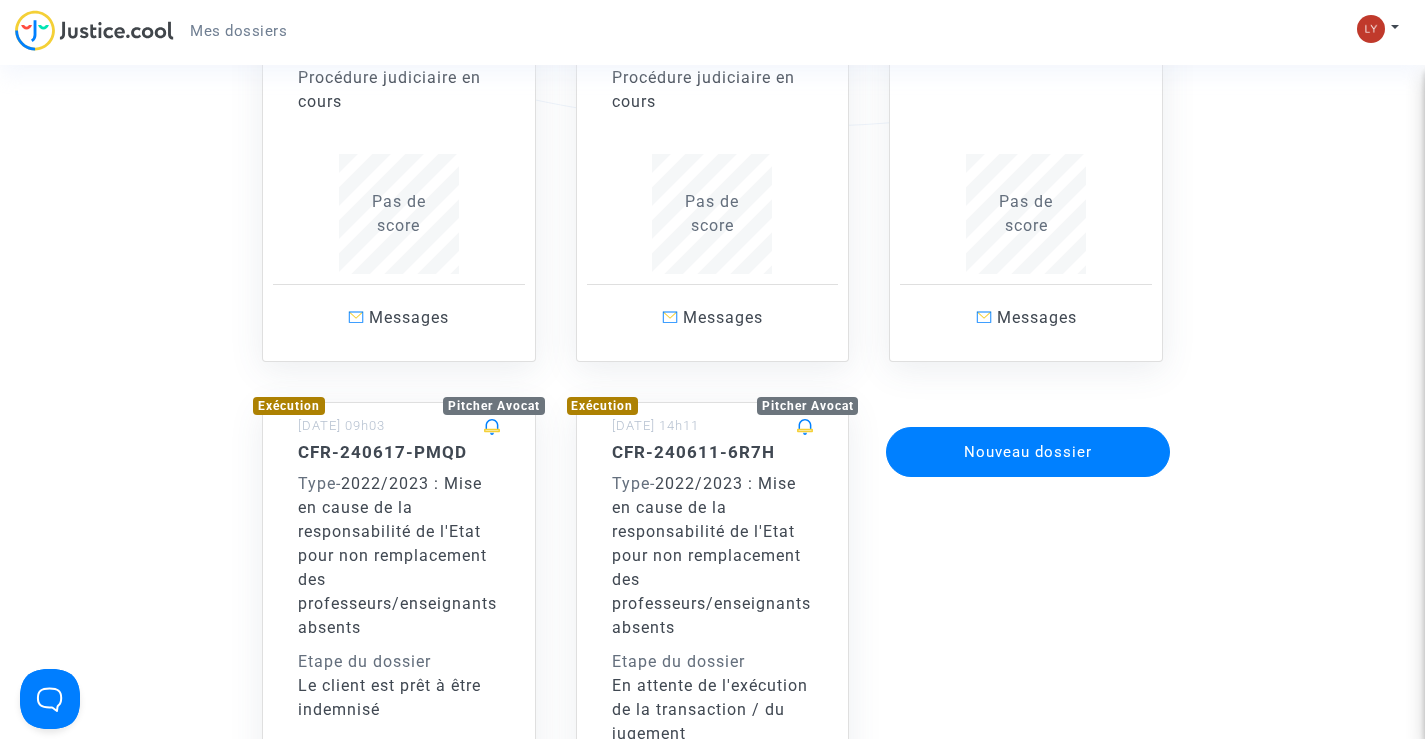 scroll, scrollTop: 500, scrollLeft: 0, axis: vertical 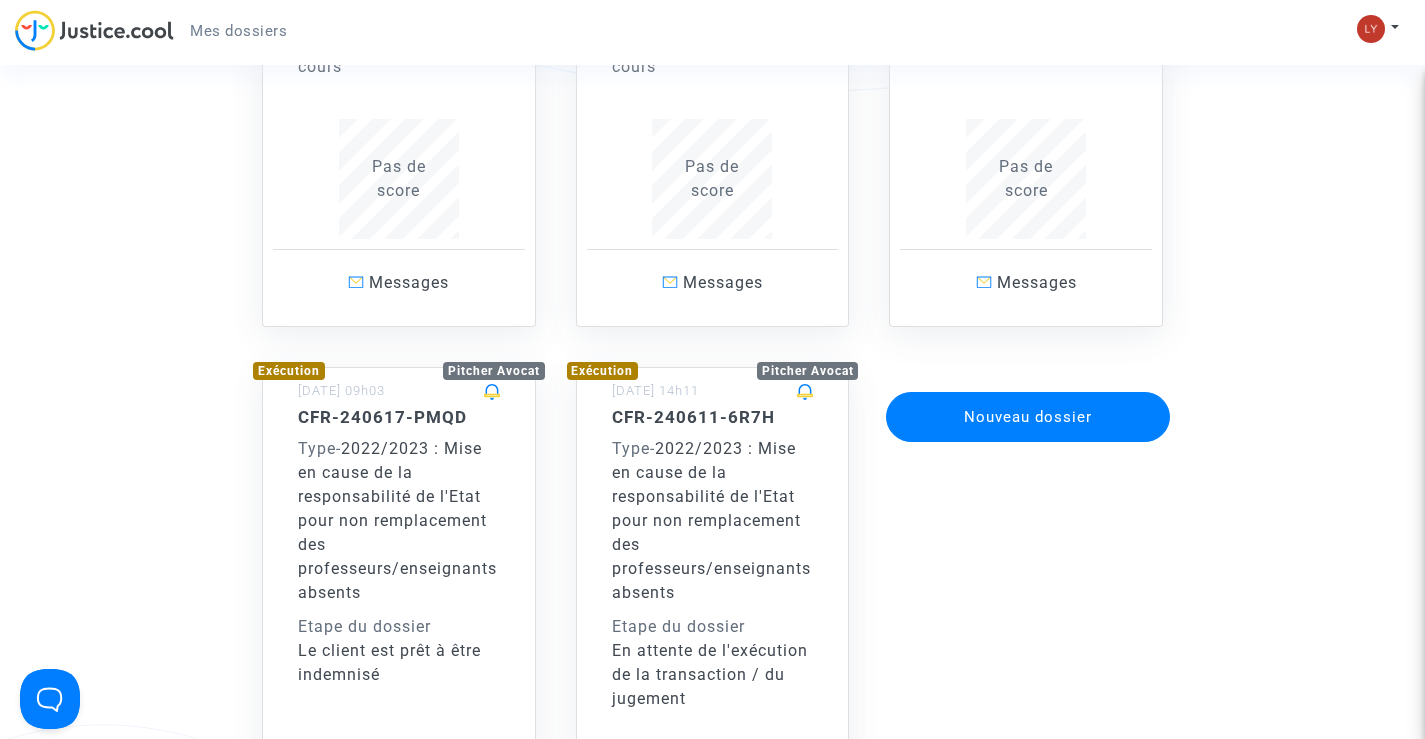 click on "Type  -   2022/2023 : Mise en cause de la responsabilité de l'Etat pour non remplacement des professeurs/enseignants absents" 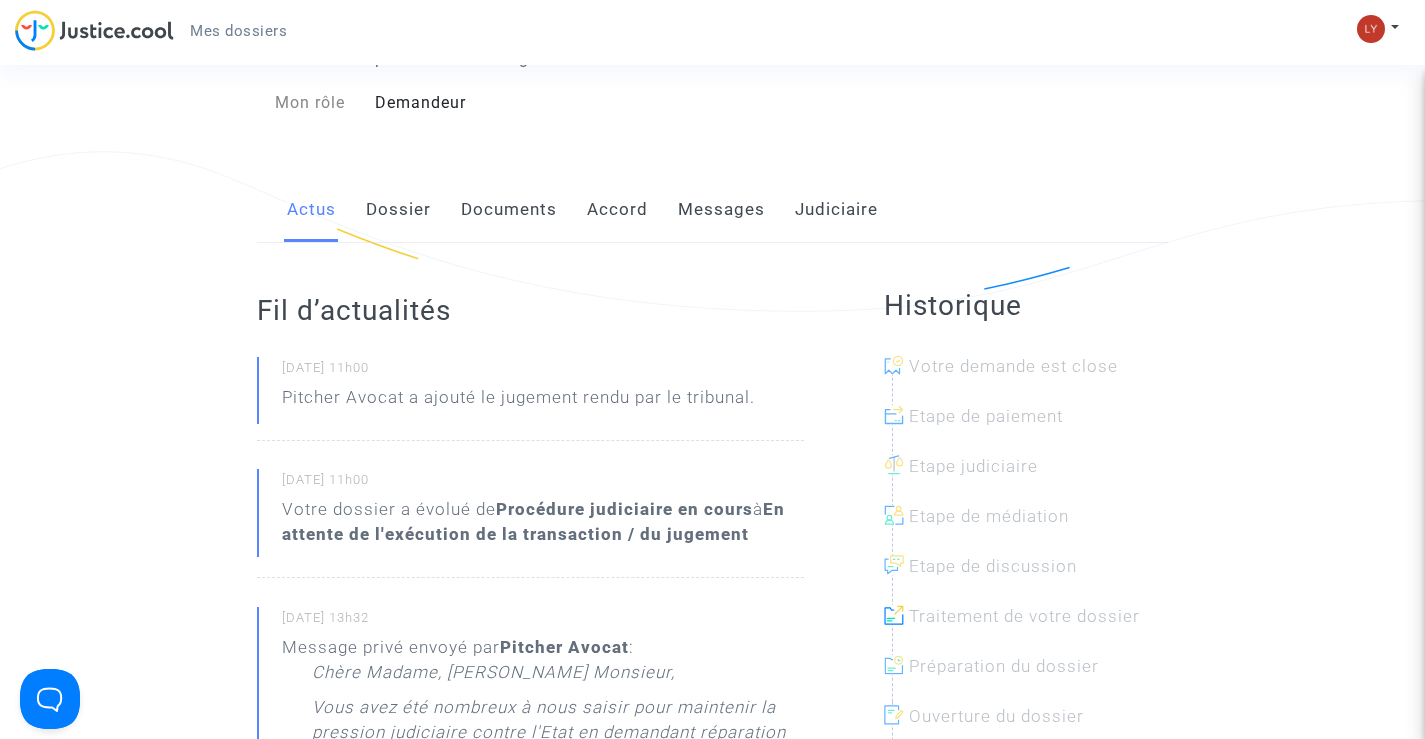 scroll, scrollTop: 0, scrollLeft: 0, axis: both 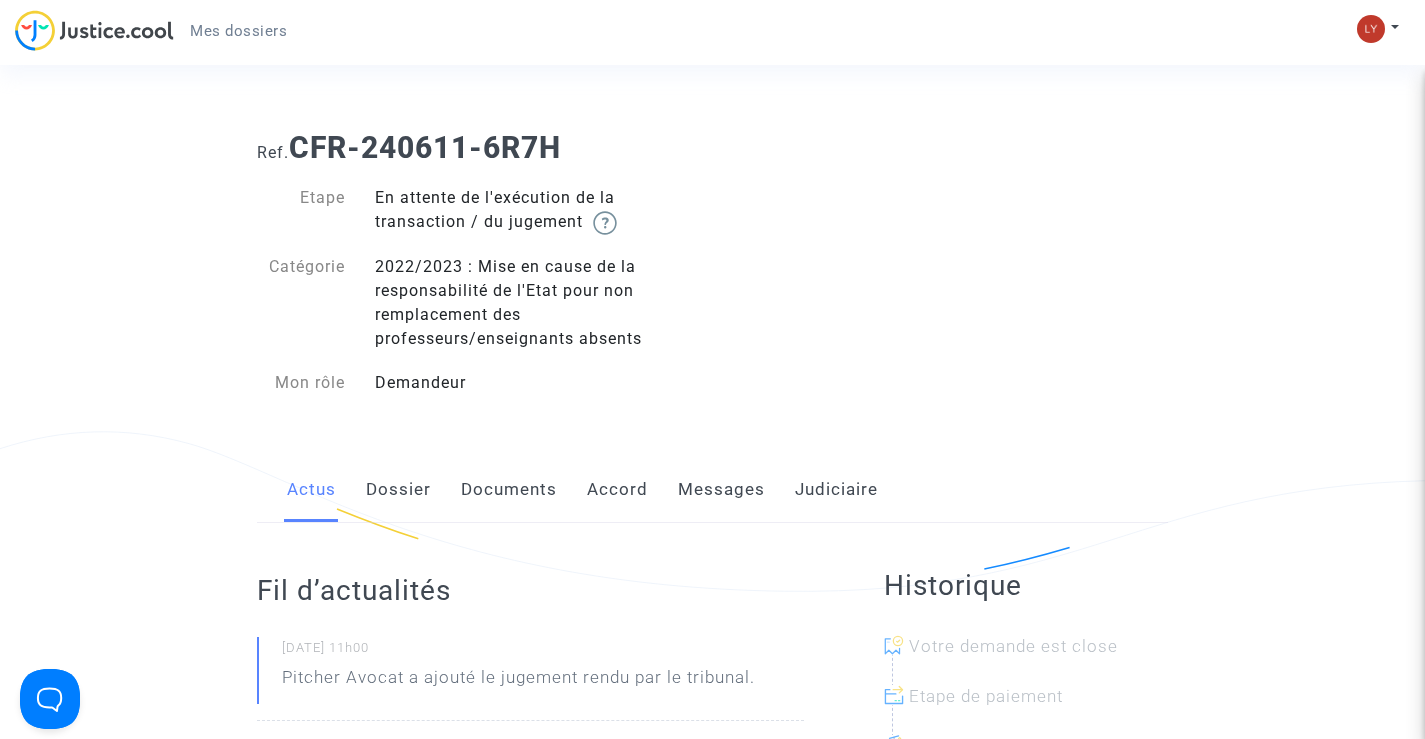 click on "Judiciaire" 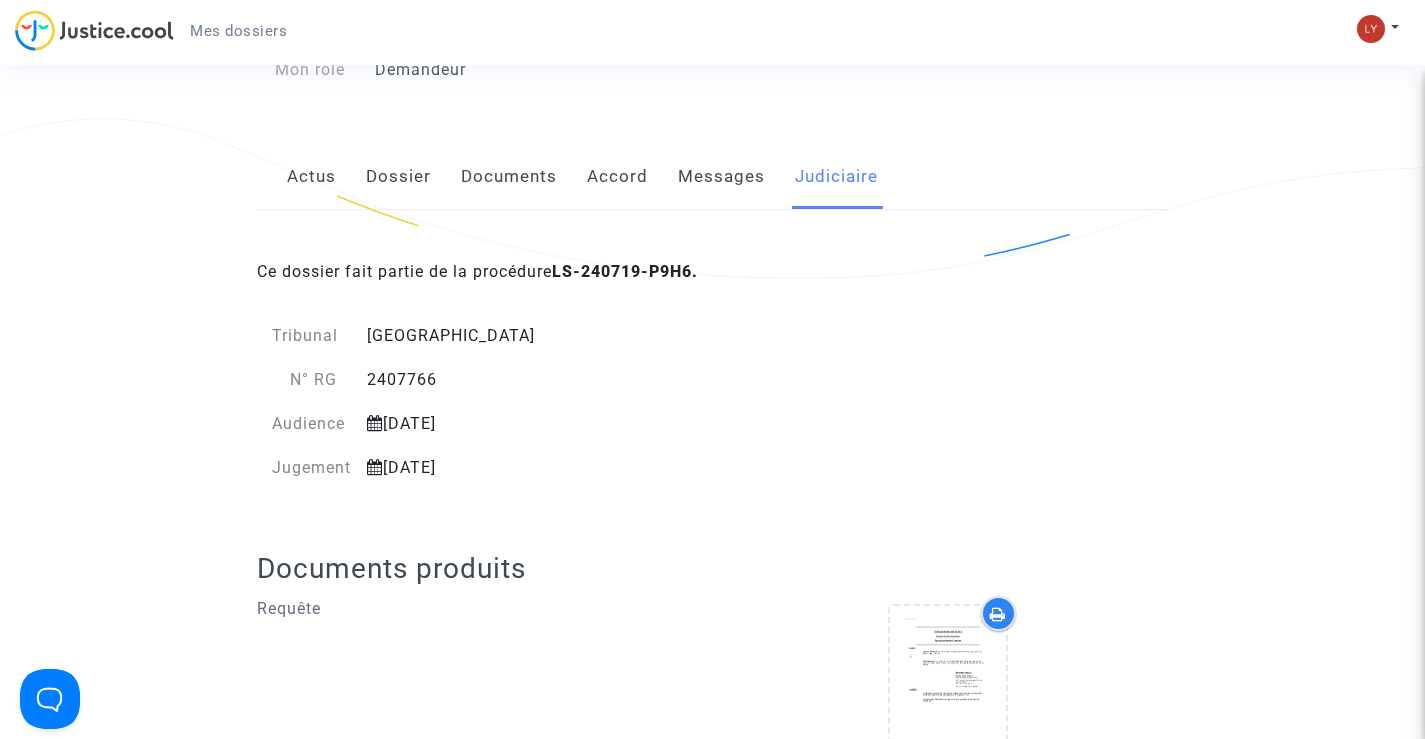 scroll, scrollTop: 0, scrollLeft: 0, axis: both 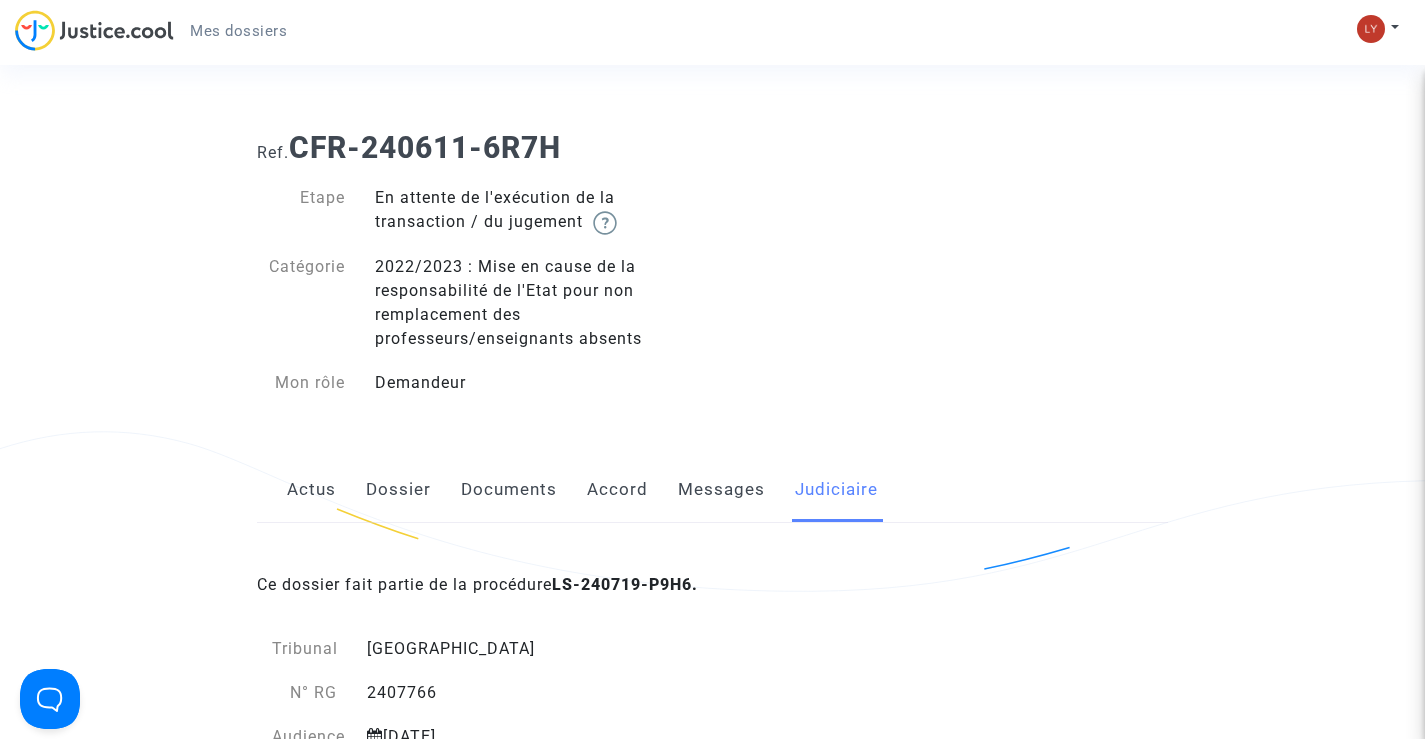 click on "Mes dossiers" at bounding box center (238, 31) 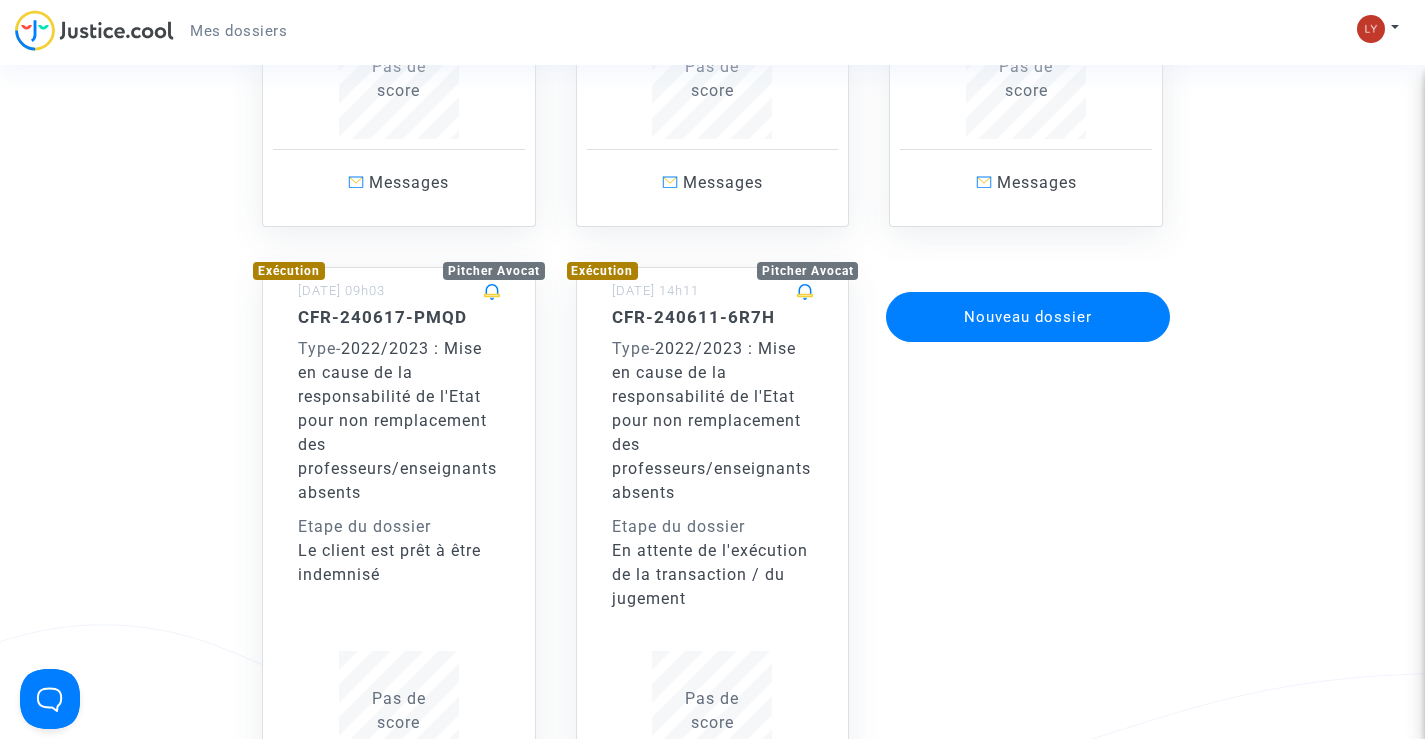 click on "Type  -   2022/2023 : Mise en cause de la responsabilité de l'Etat pour non remplacement des professeurs/enseignants absents" 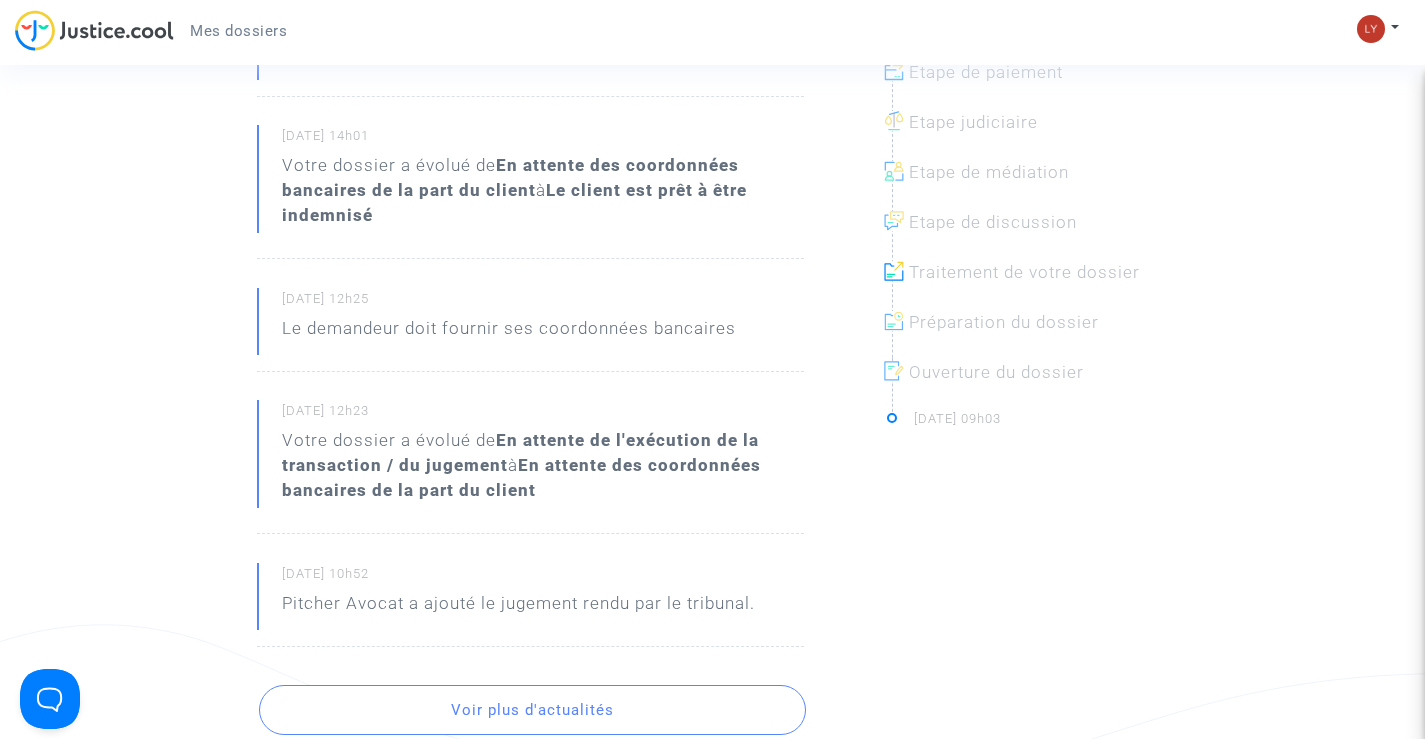 scroll, scrollTop: 100, scrollLeft: 0, axis: vertical 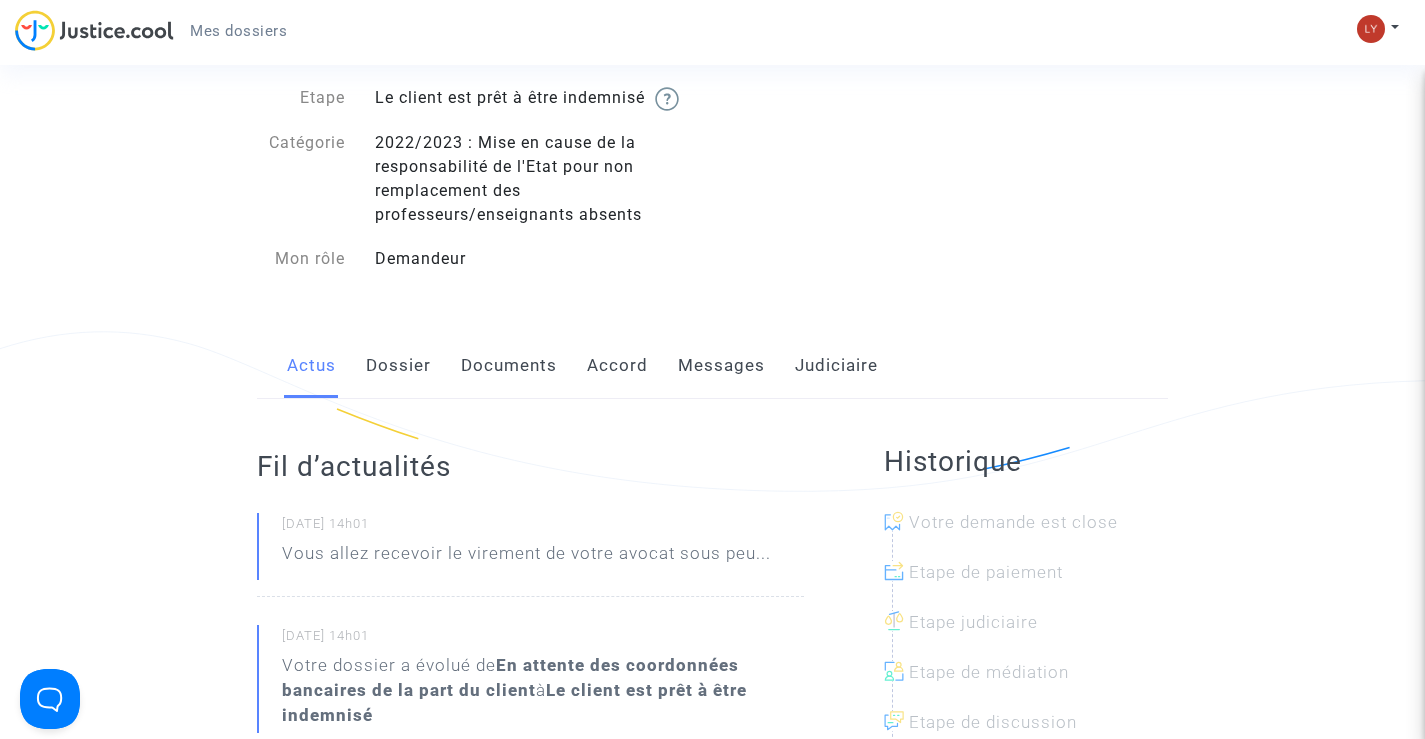 click on "Judiciaire" 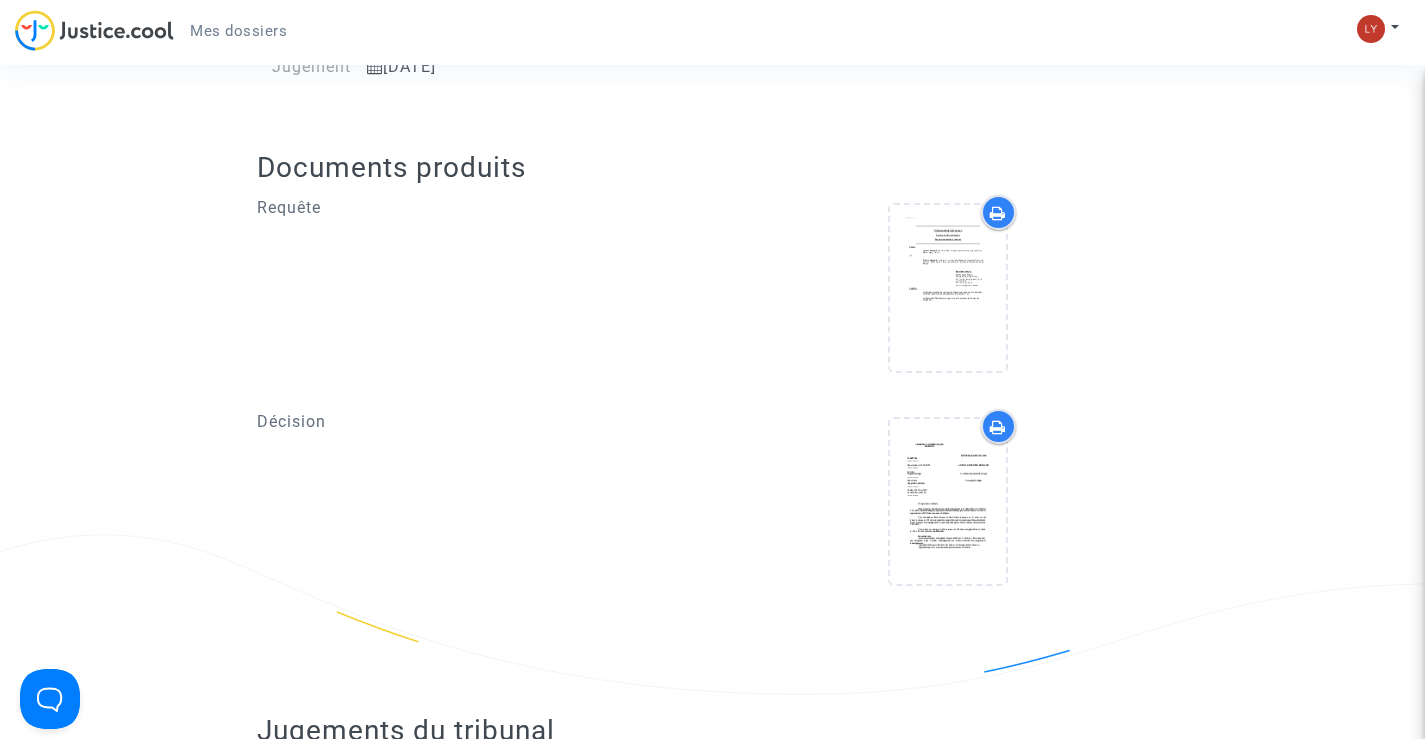 scroll, scrollTop: 700, scrollLeft: 0, axis: vertical 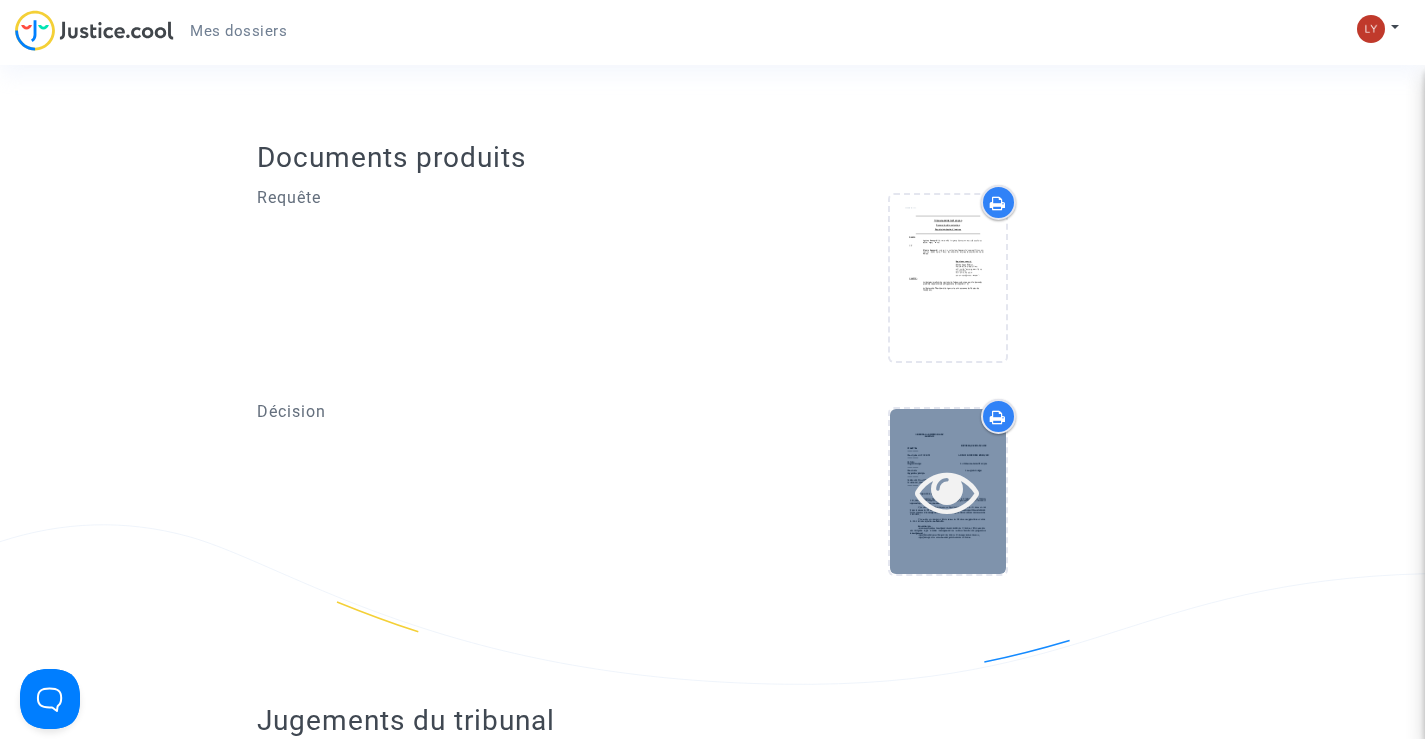 click at bounding box center [947, 491] 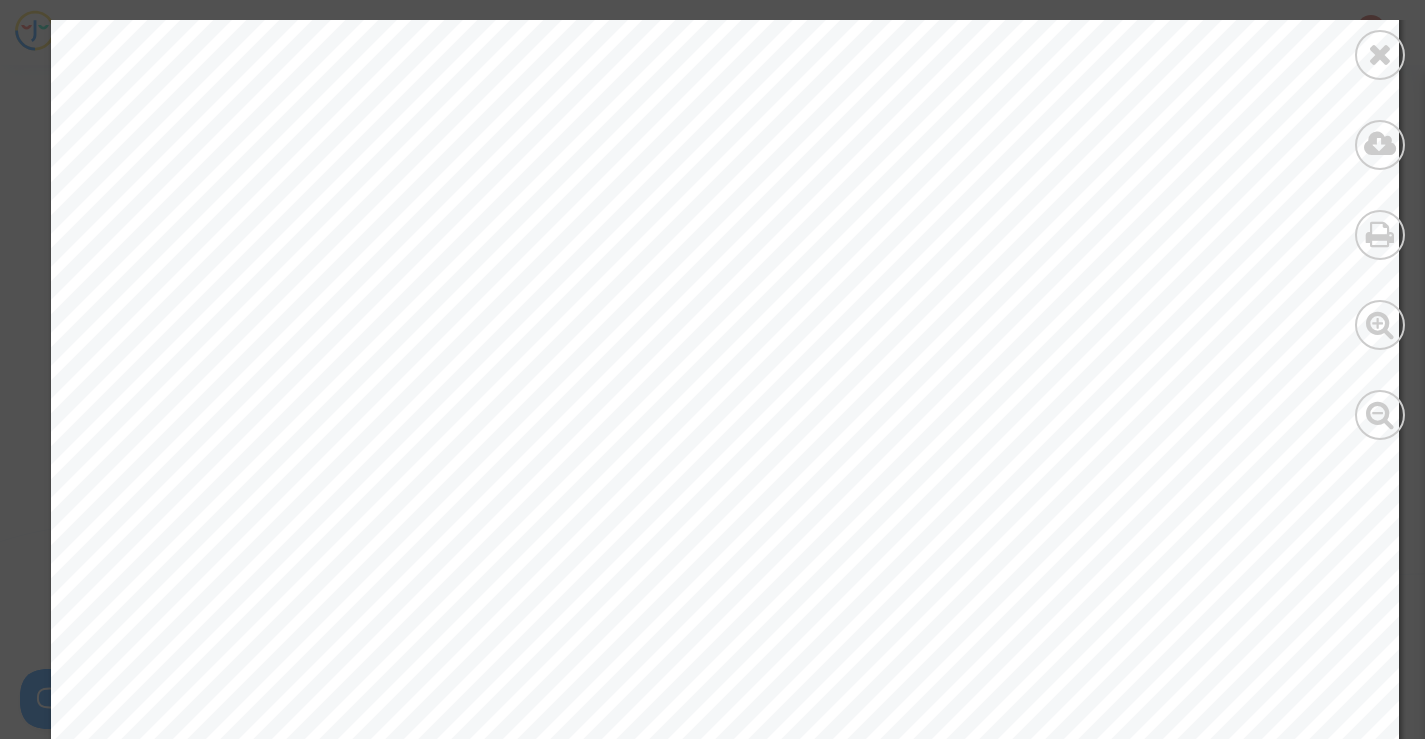 scroll, scrollTop: 6368, scrollLeft: 0, axis: vertical 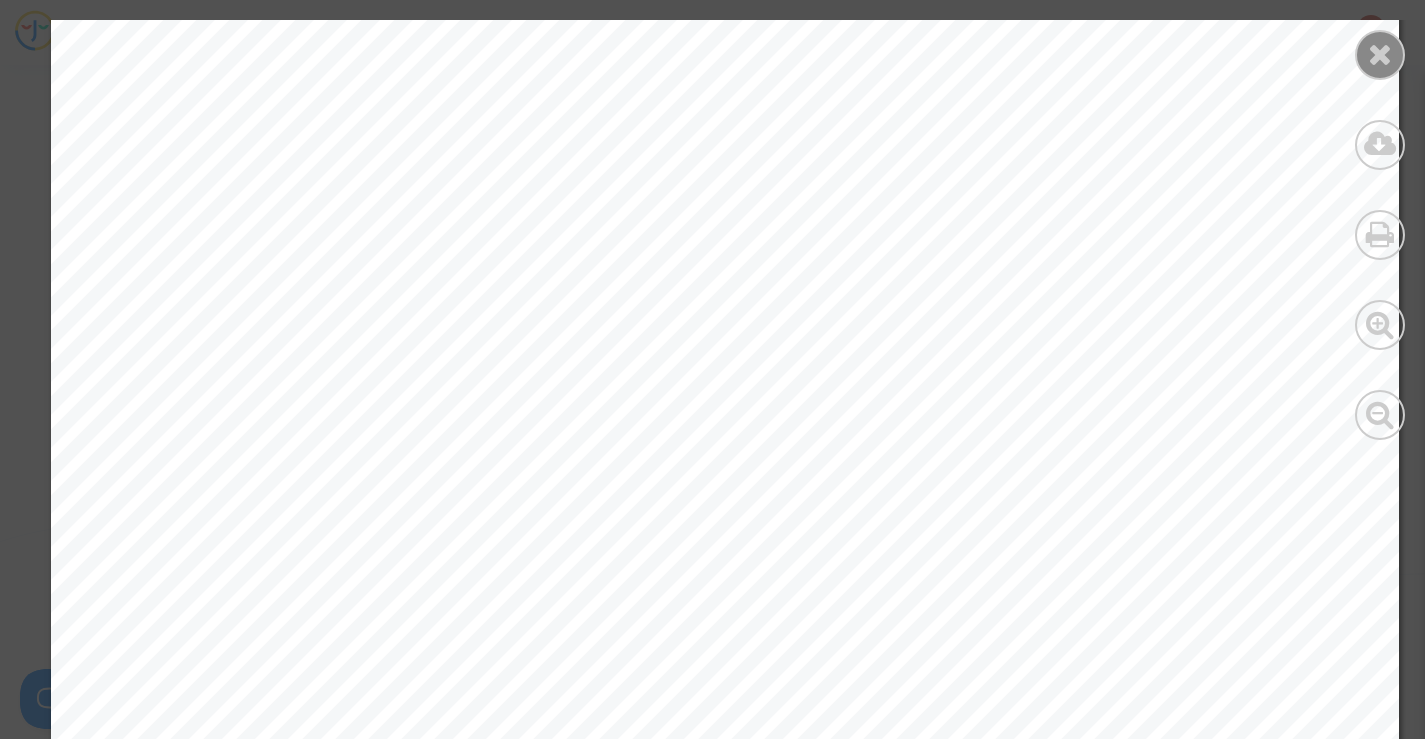 click at bounding box center [1380, 54] 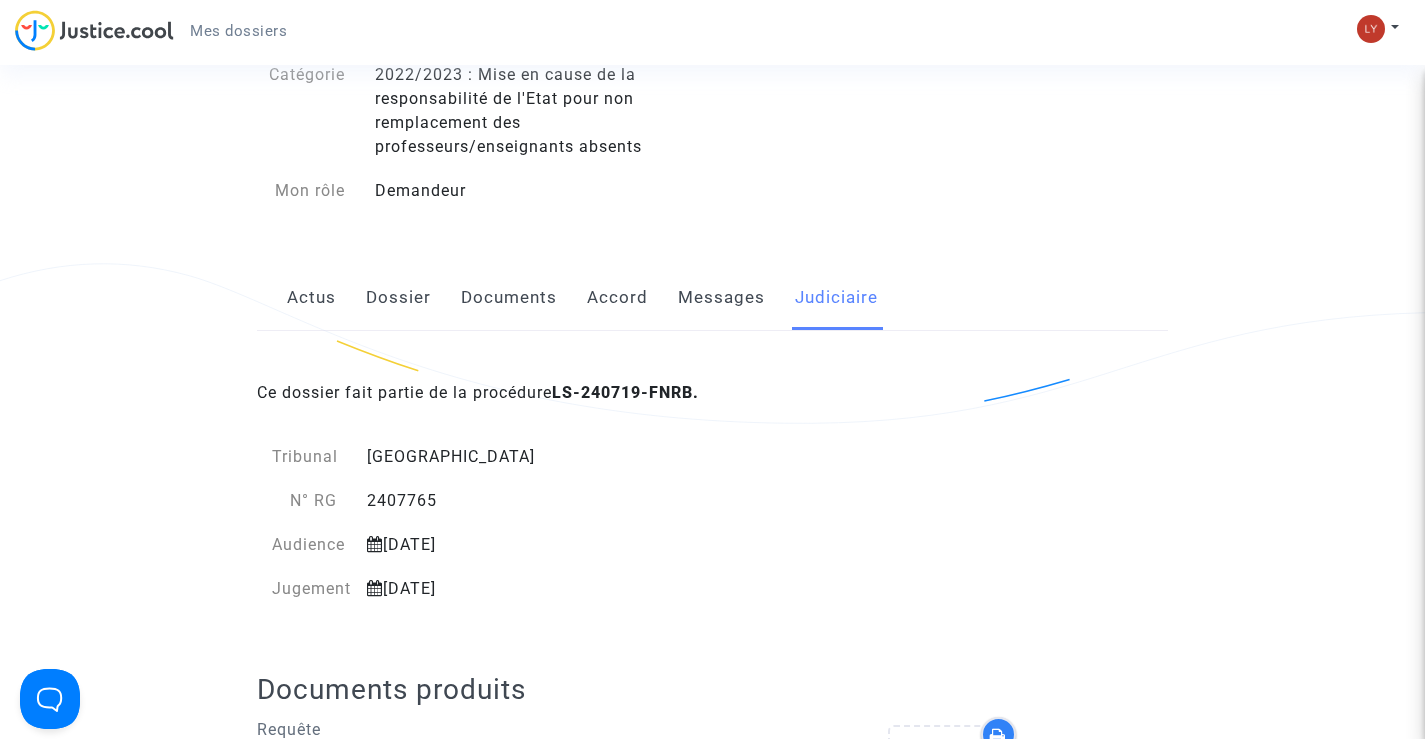scroll, scrollTop: 100, scrollLeft: 0, axis: vertical 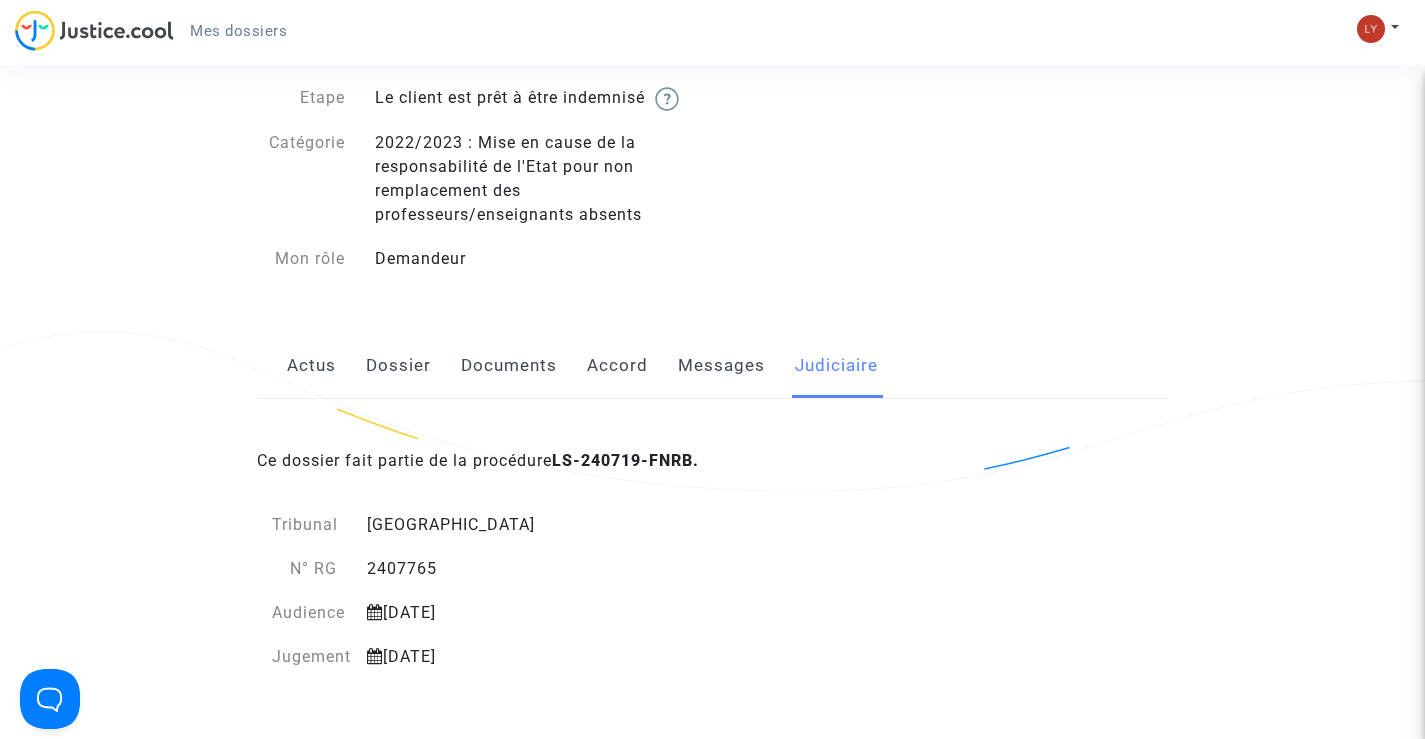 click on "Messages" 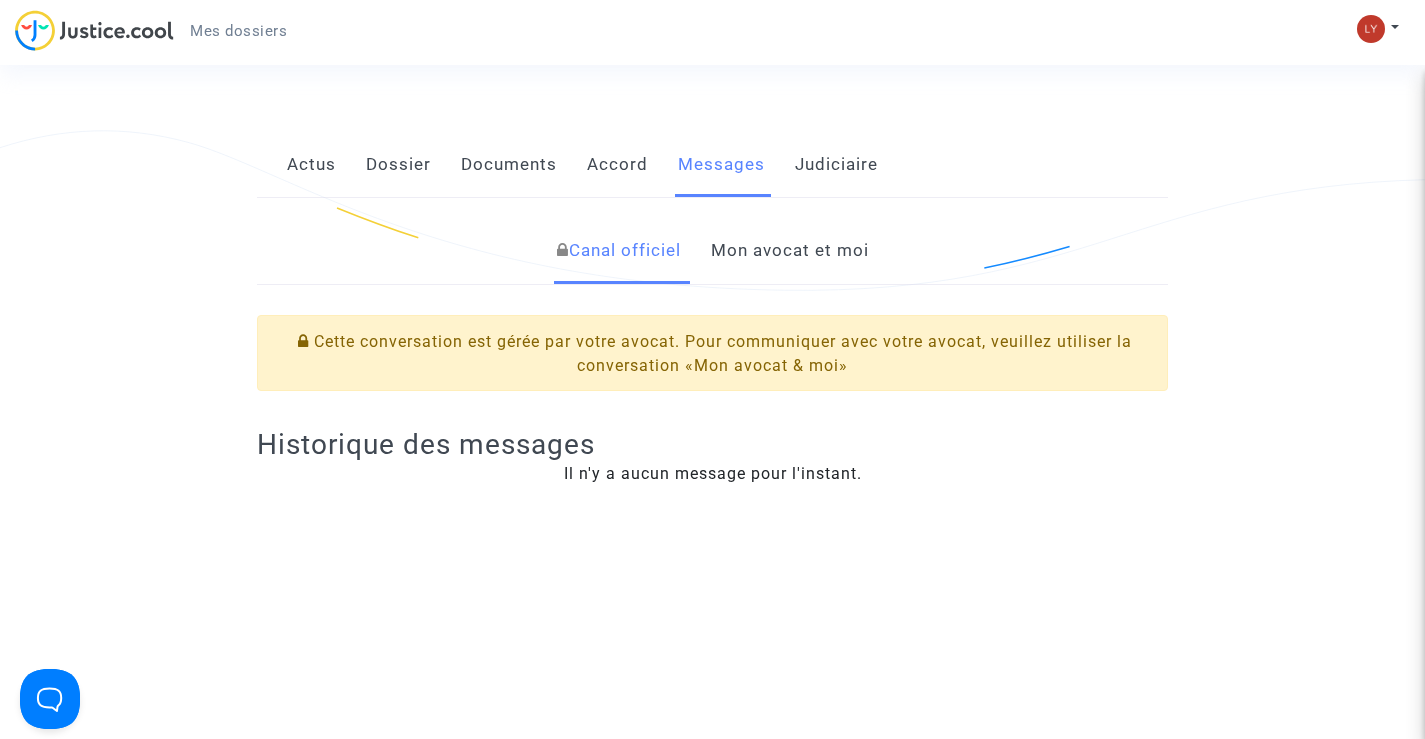 scroll, scrollTop: 400, scrollLeft: 0, axis: vertical 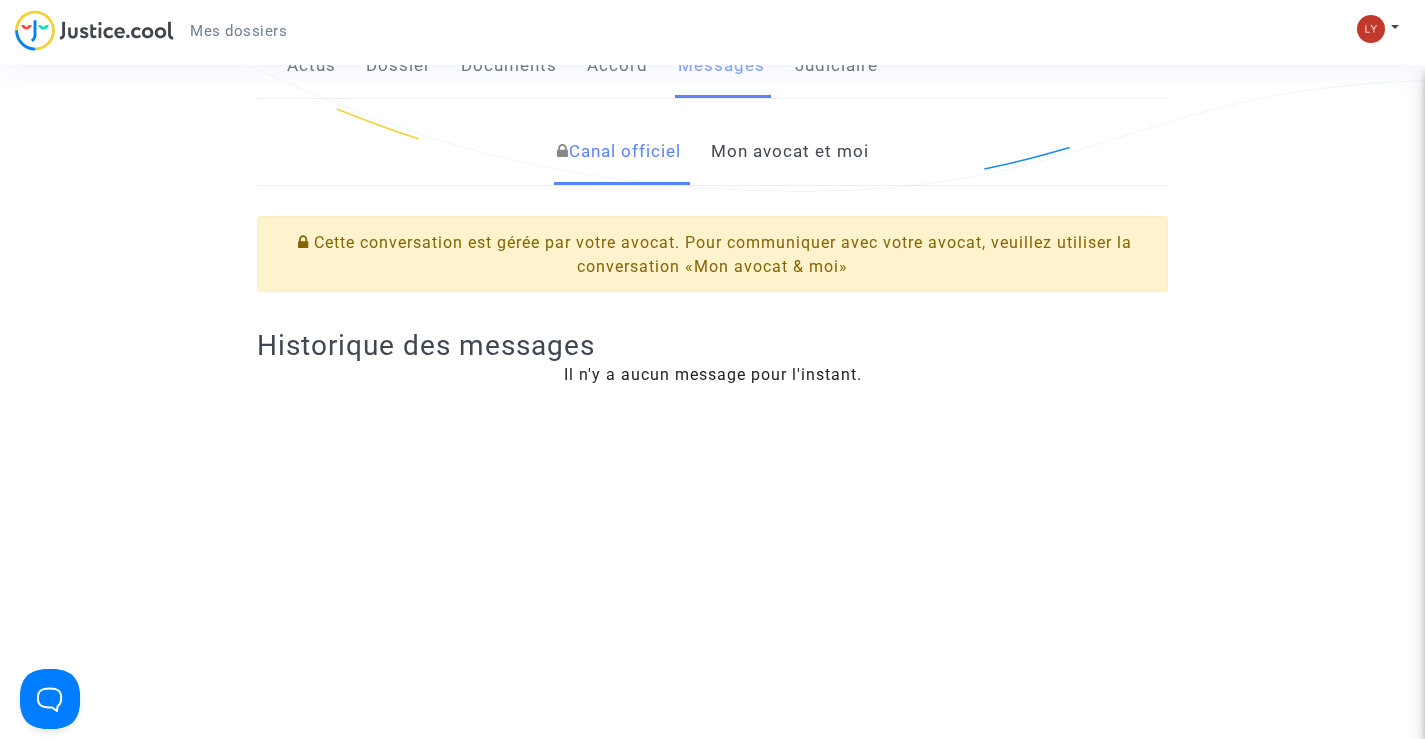 click on "Mon avocat et moi" 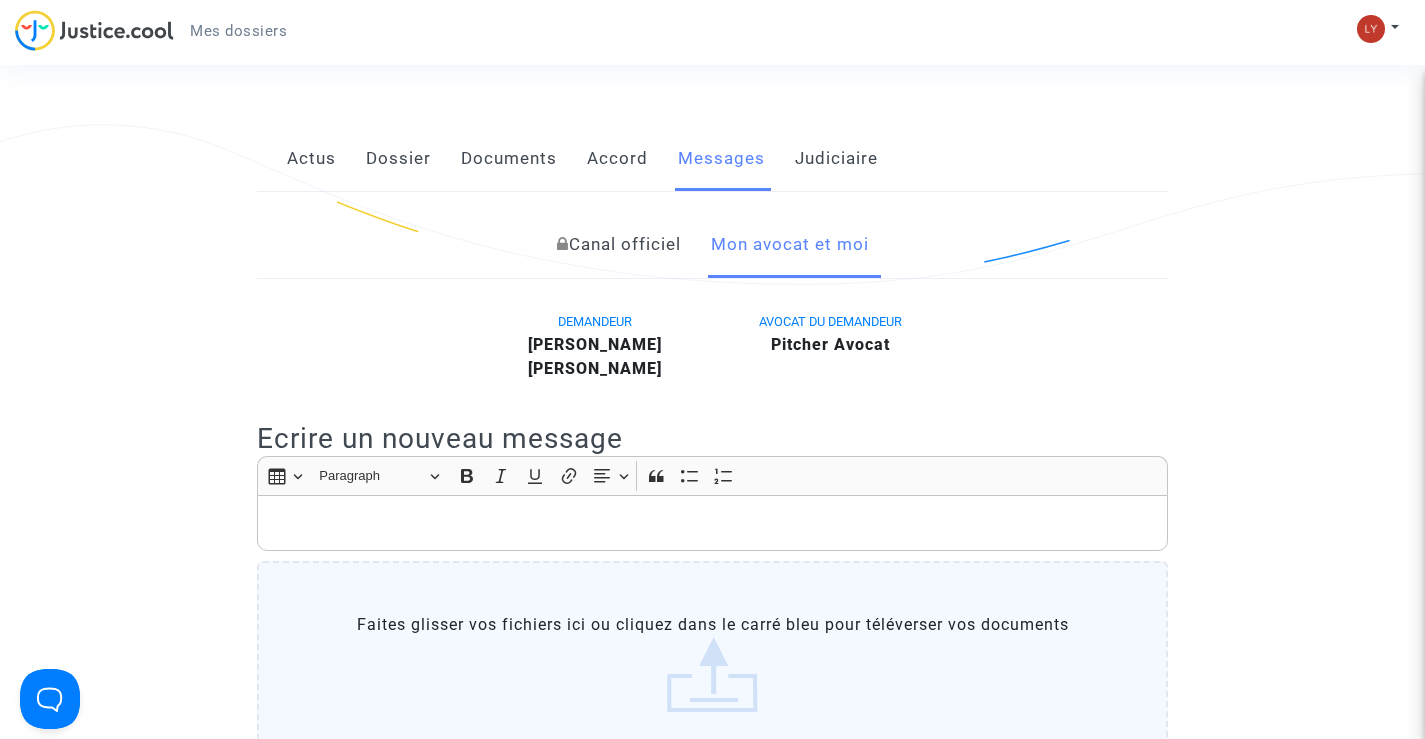 scroll, scrollTop: 0, scrollLeft: 0, axis: both 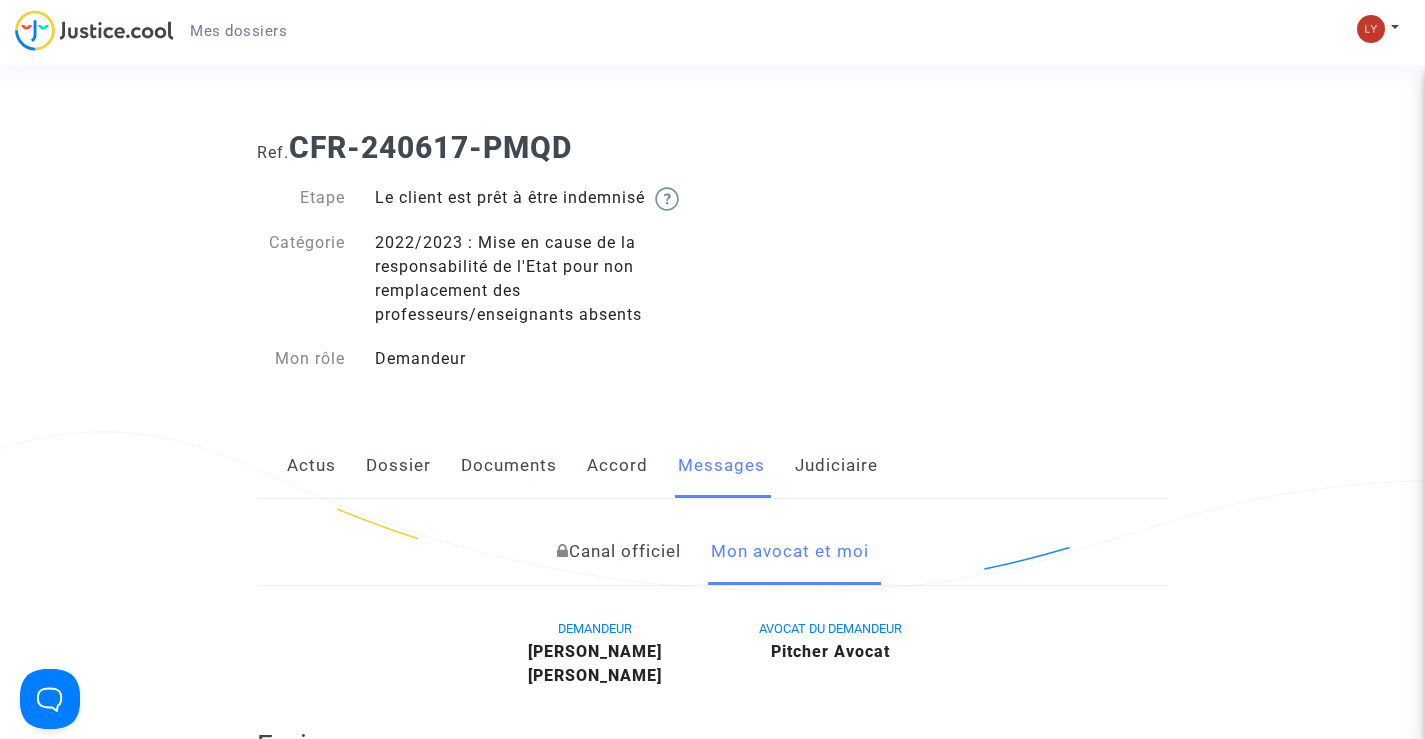 click on "Accord" 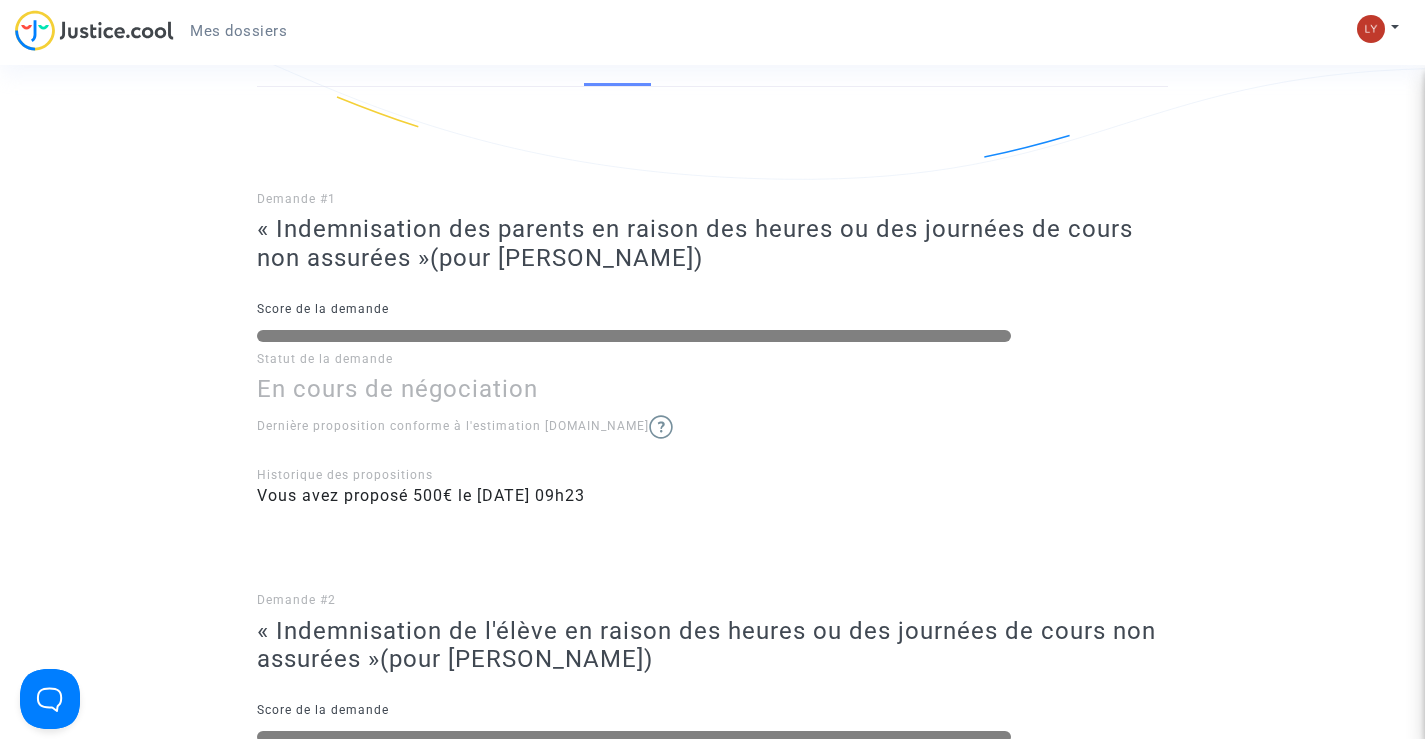 scroll, scrollTop: 300, scrollLeft: 0, axis: vertical 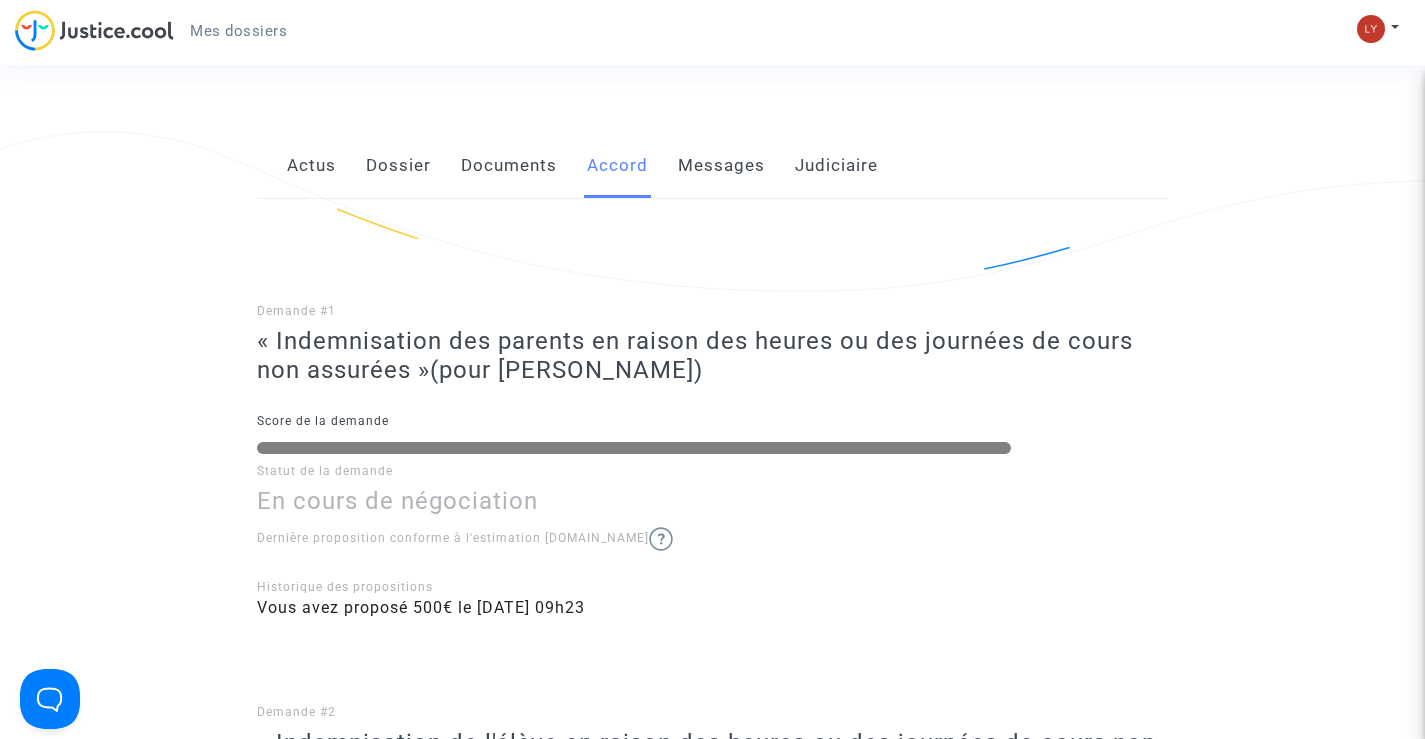 click on "Documents" 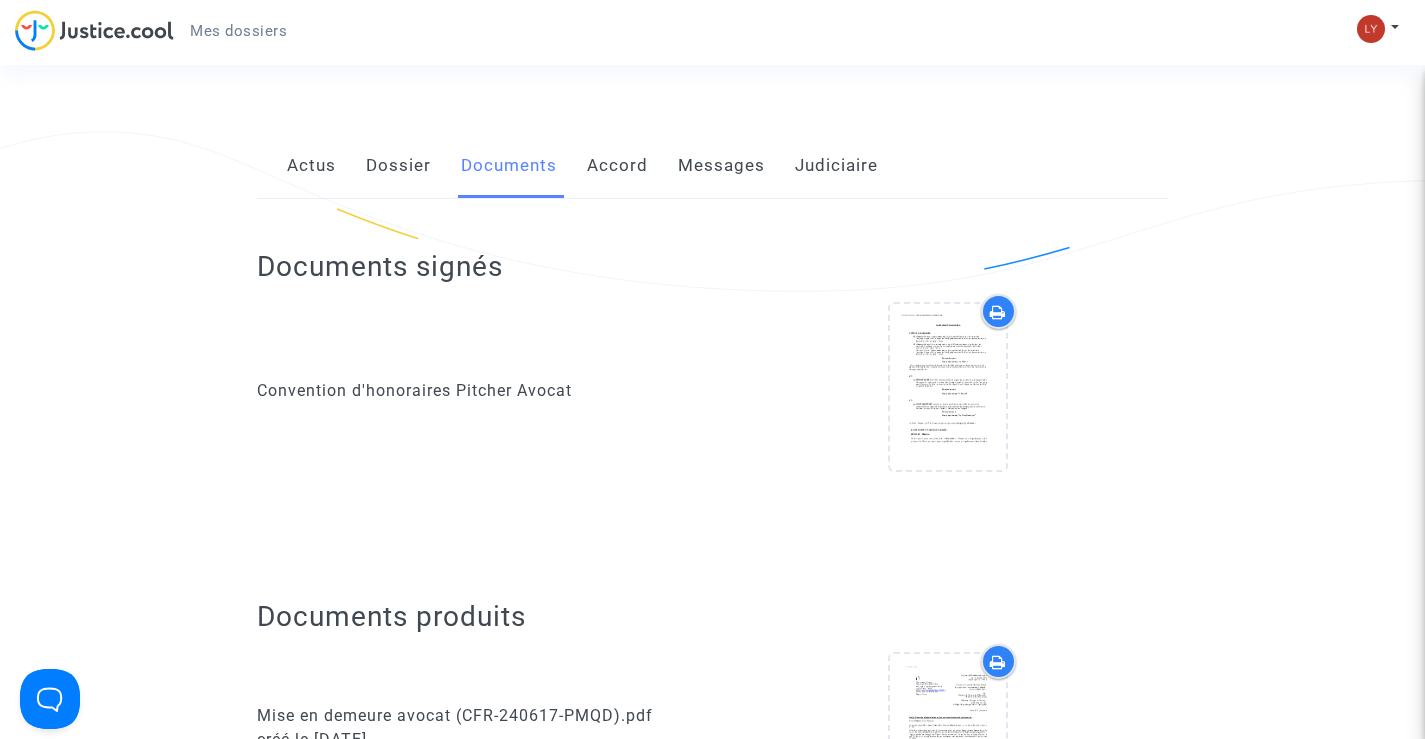 click on "Dossier" 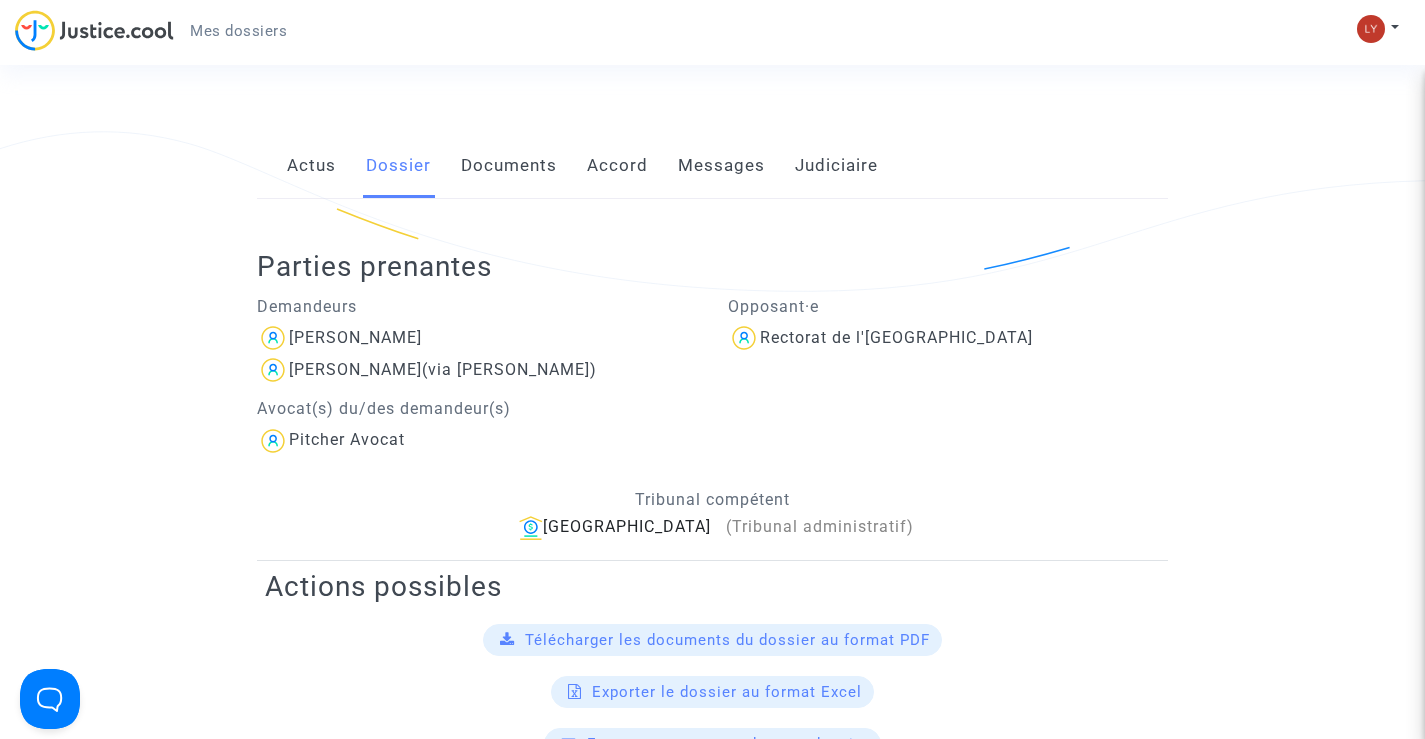 click on "Documents" 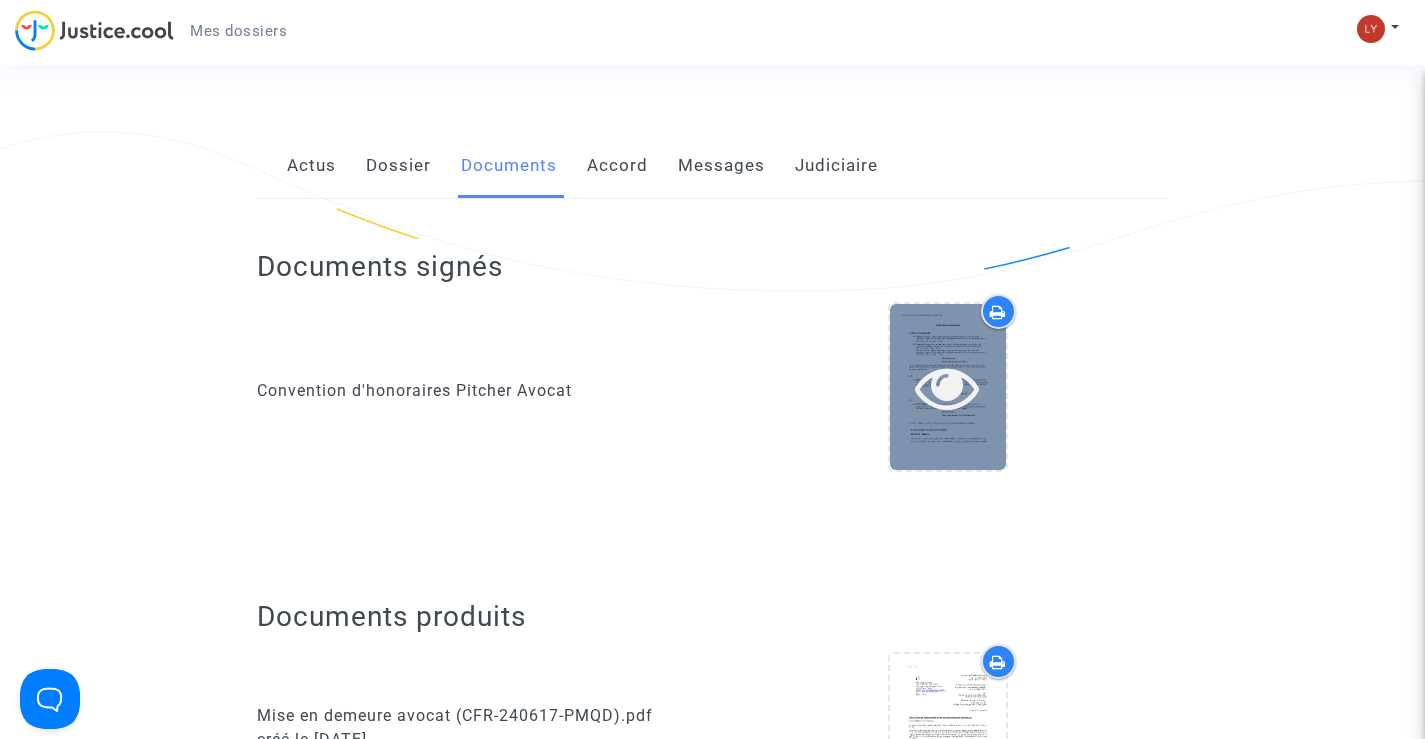 click at bounding box center [947, 387] 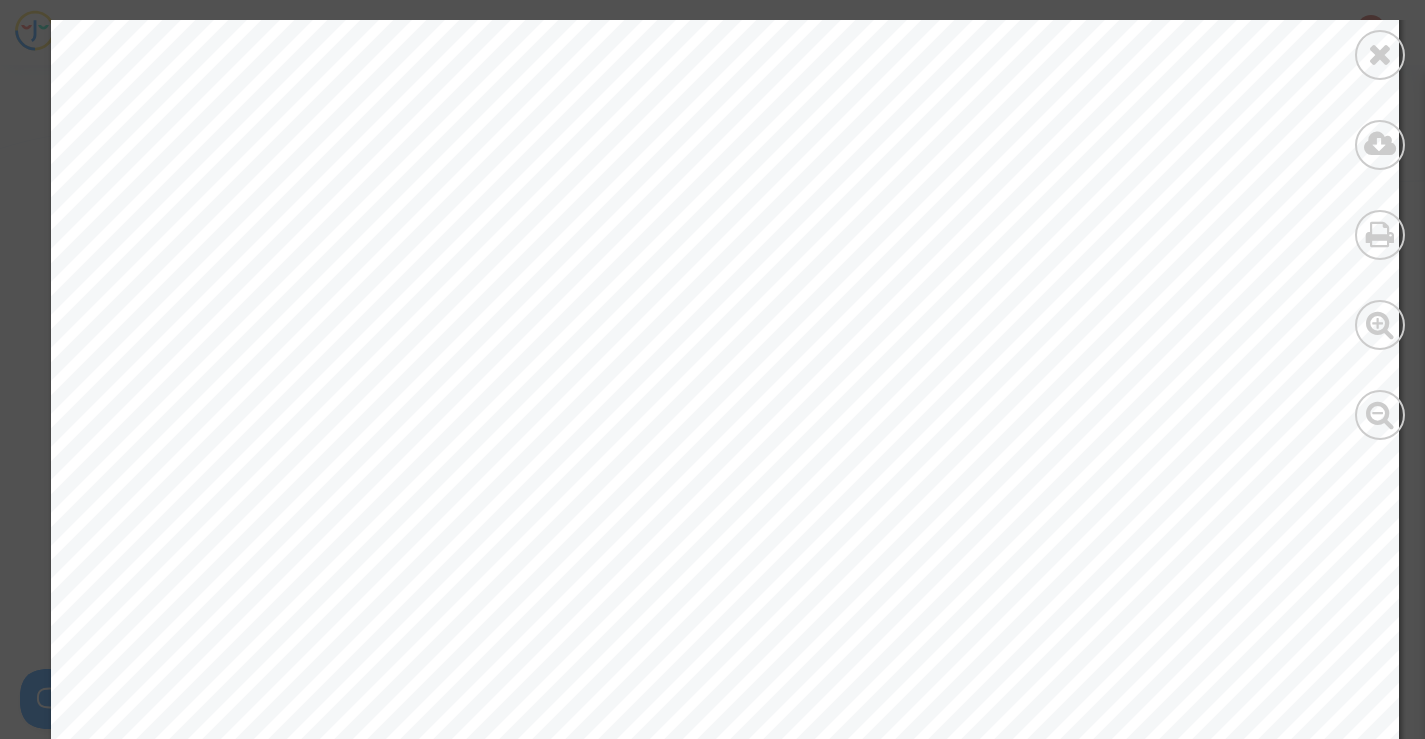 scroll, scrollTop: 10600, scrollLeft: 0, axis: vertical 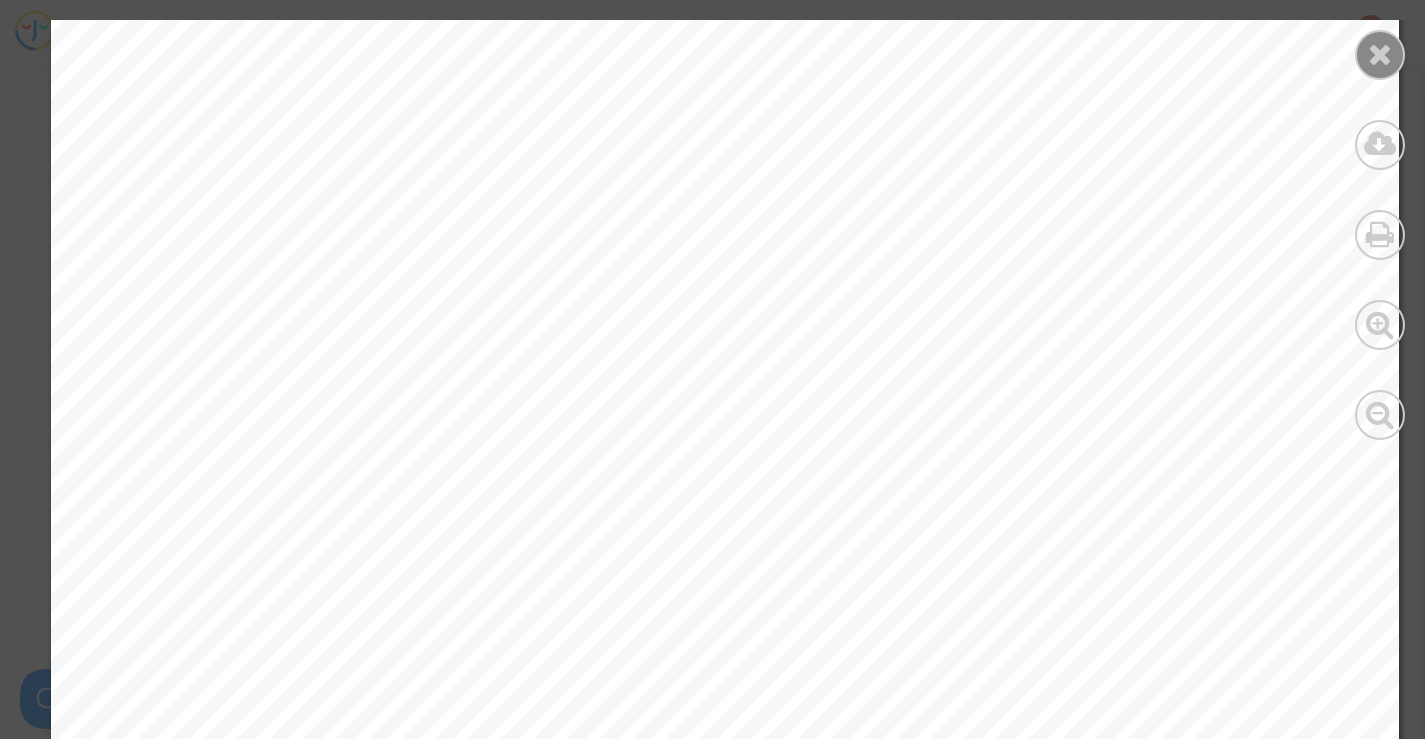 click at bounding box center (1380, 54) 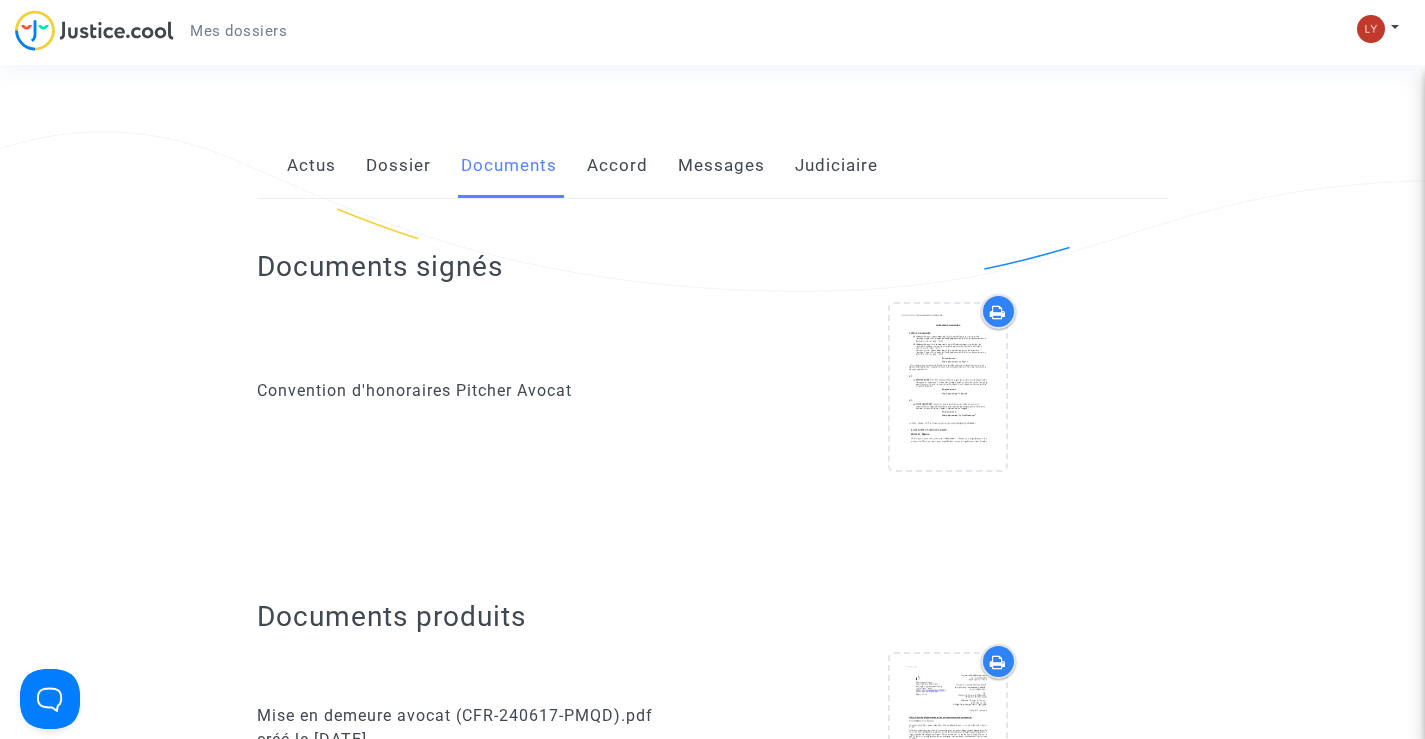 click on "Dossier" 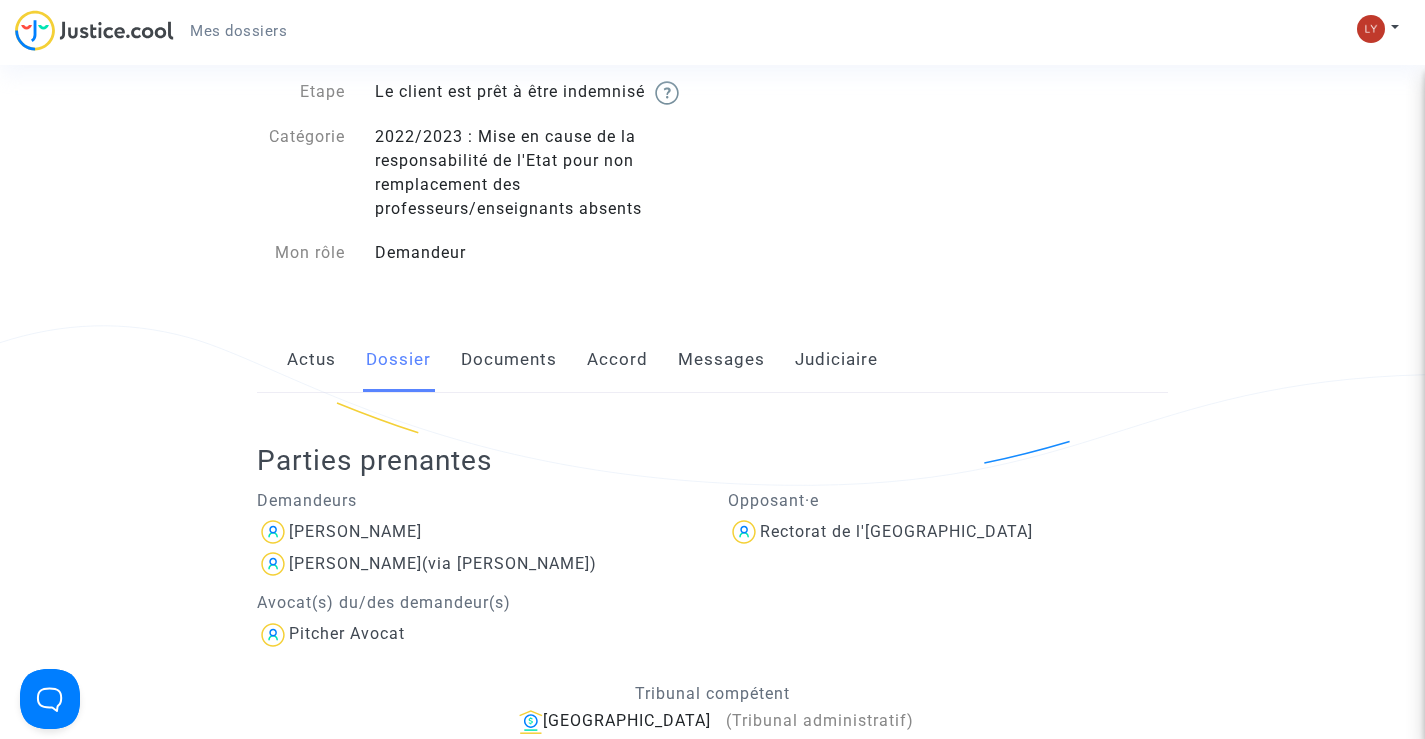 scroll, scrollTop: 0, scrollLeft: 0, axis: both 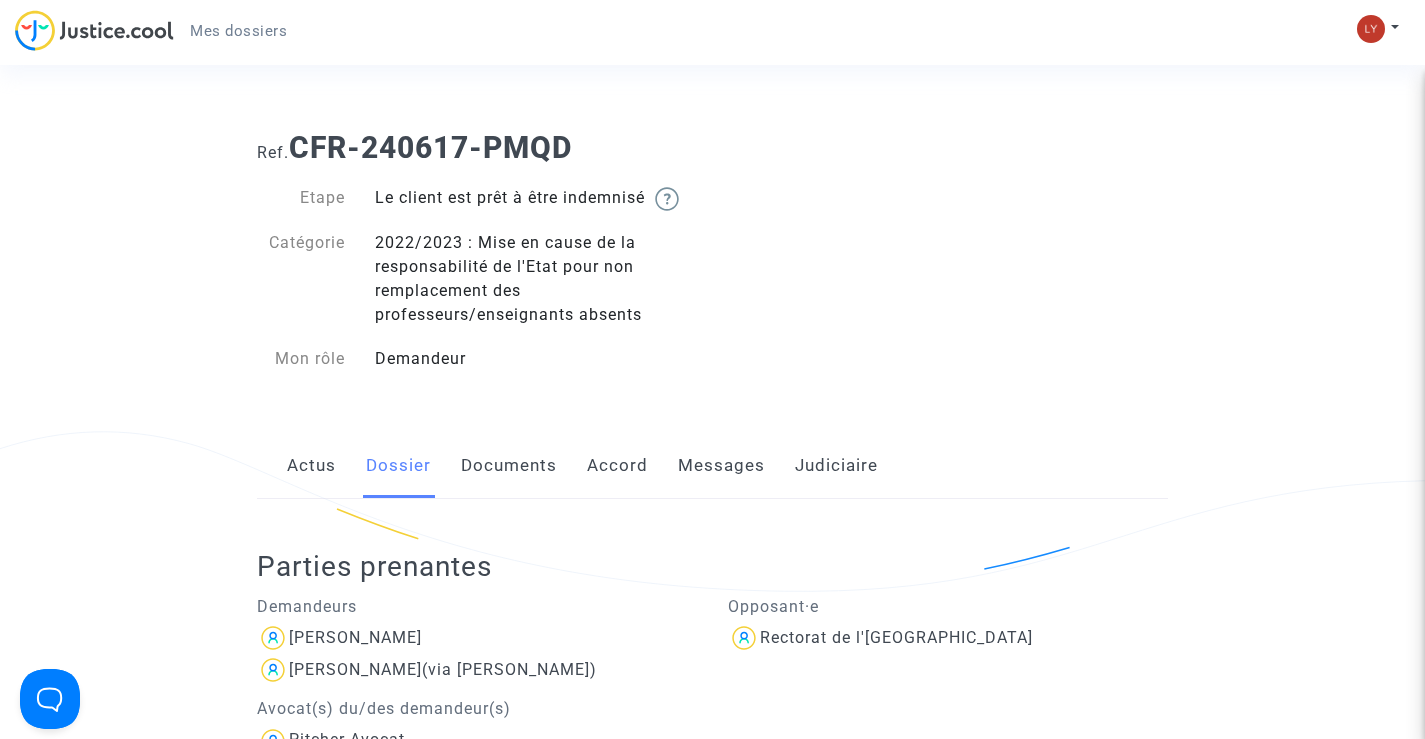 click on "Actus" 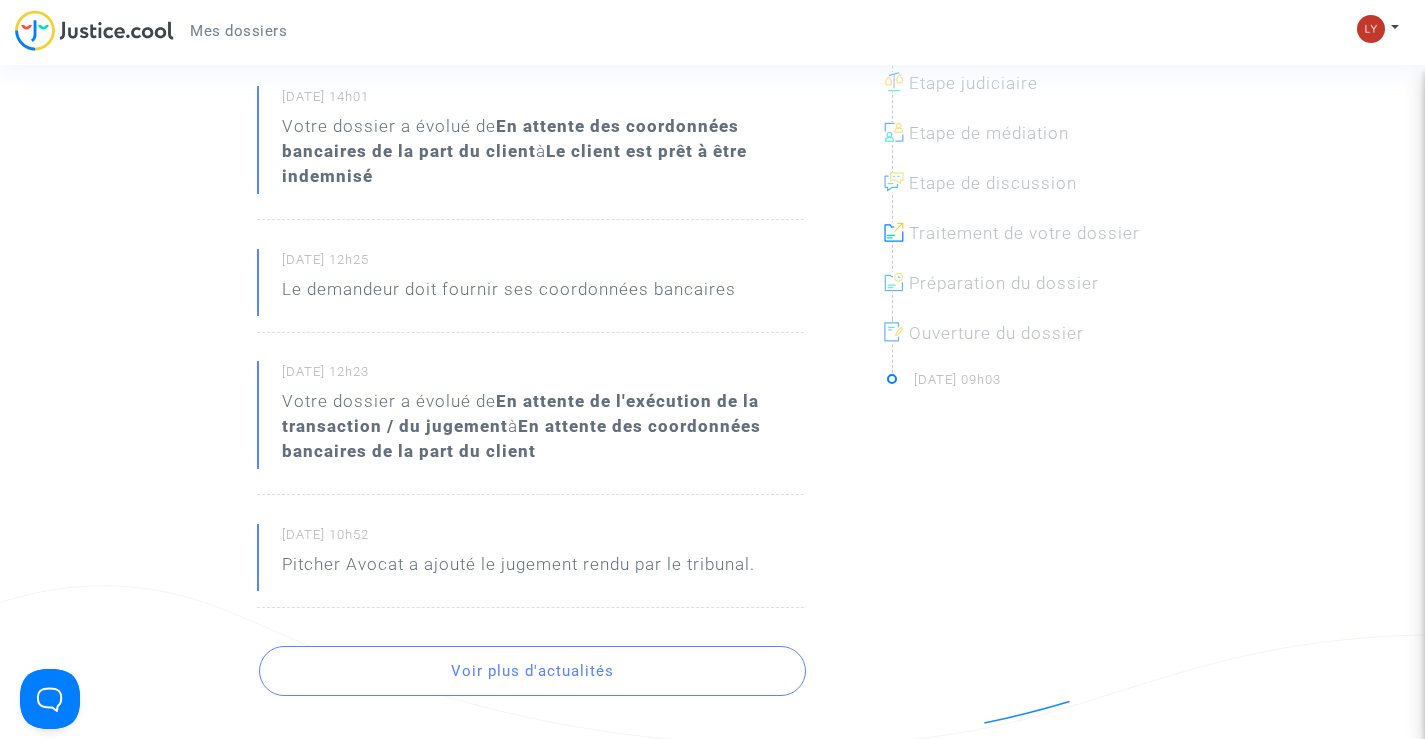 scroll, scrollTop: 700, scrollLeft: 0, axis: vertical 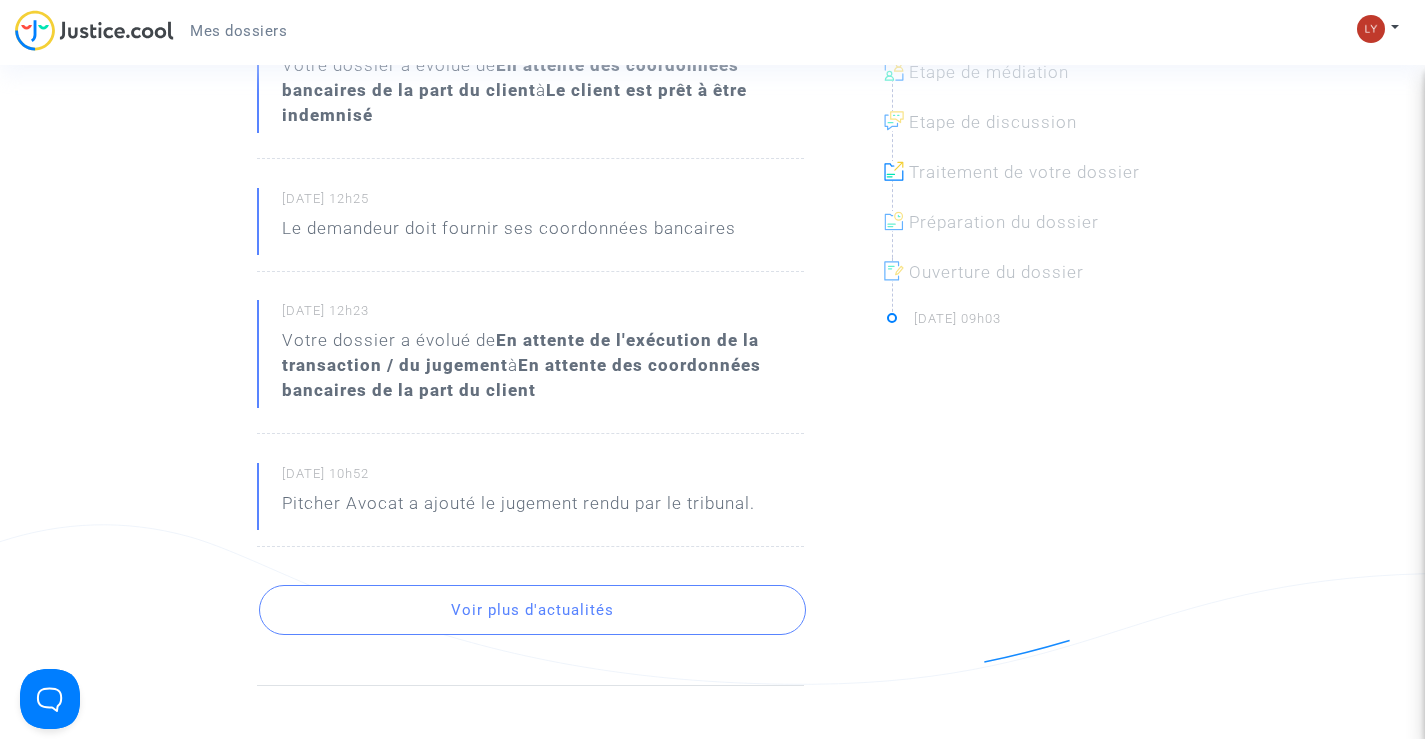 click on "Voir plus d'actualités" 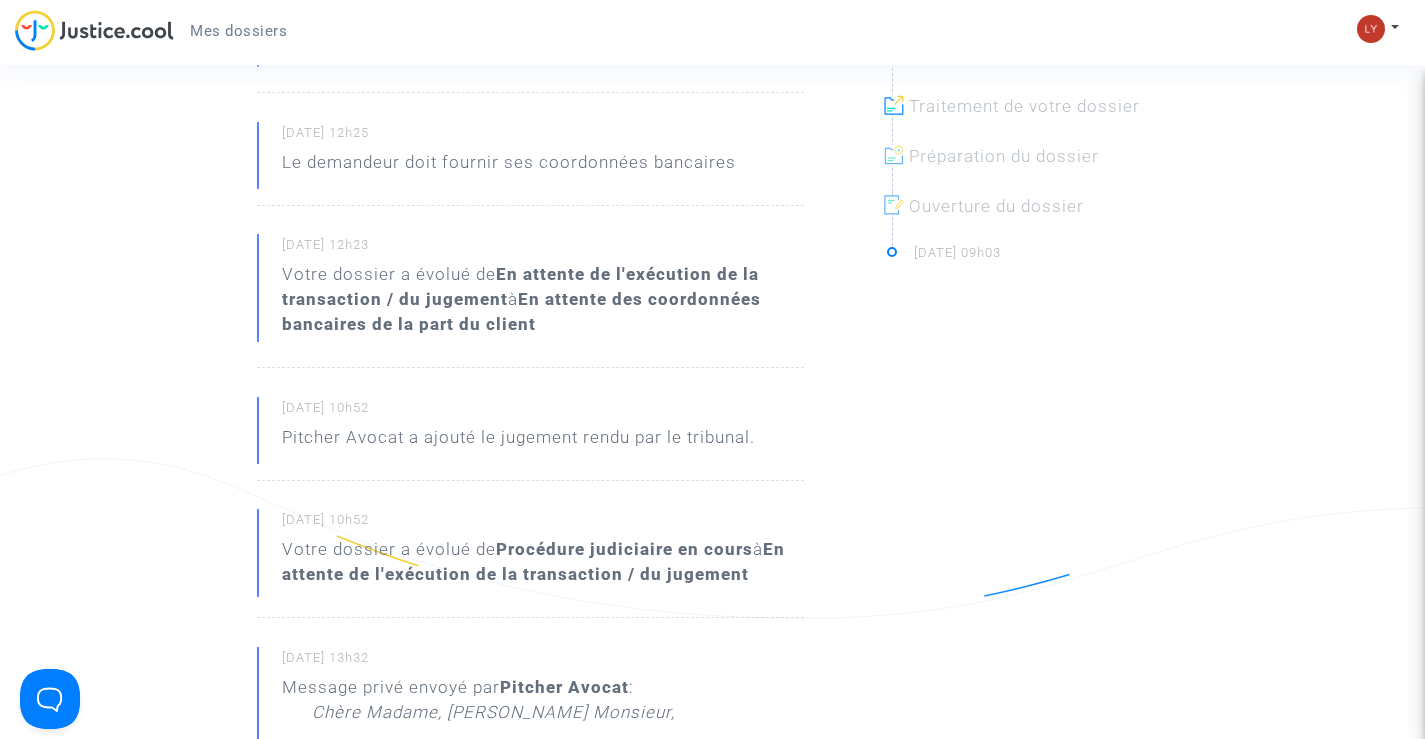scroll, scrollTop: 900, scrollLeft: 0, axis: vertical 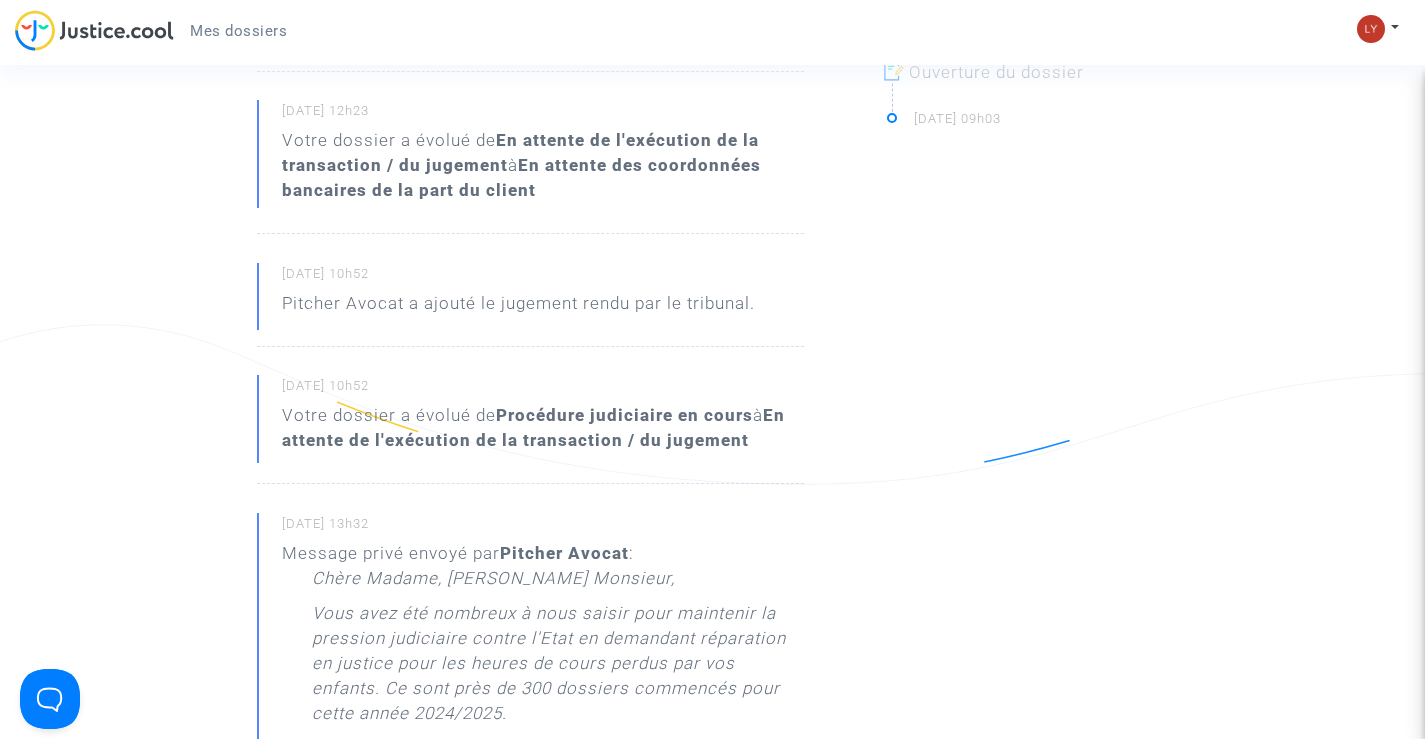 click on "Procédure judiciaire en cours" 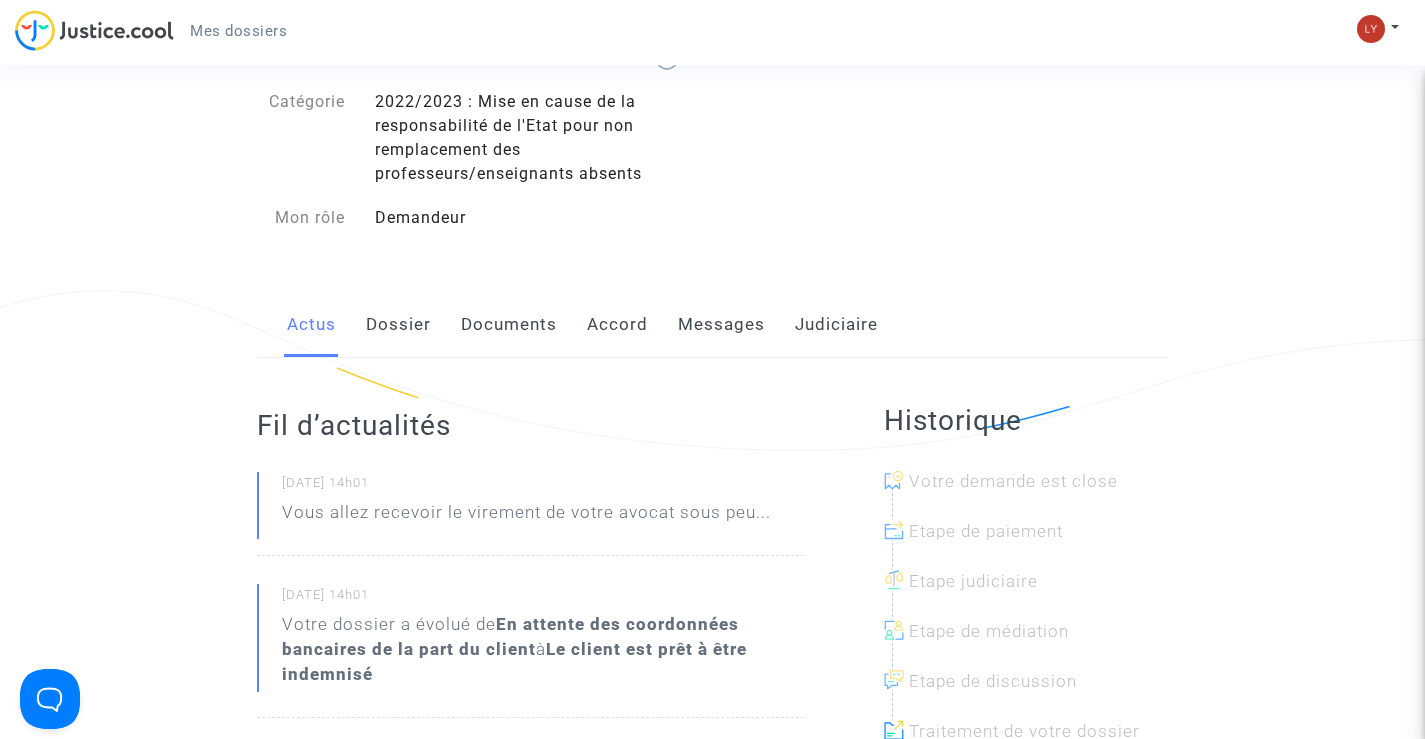 scroll, scrollTop: 0, scrollLeft: 0, axis: both 